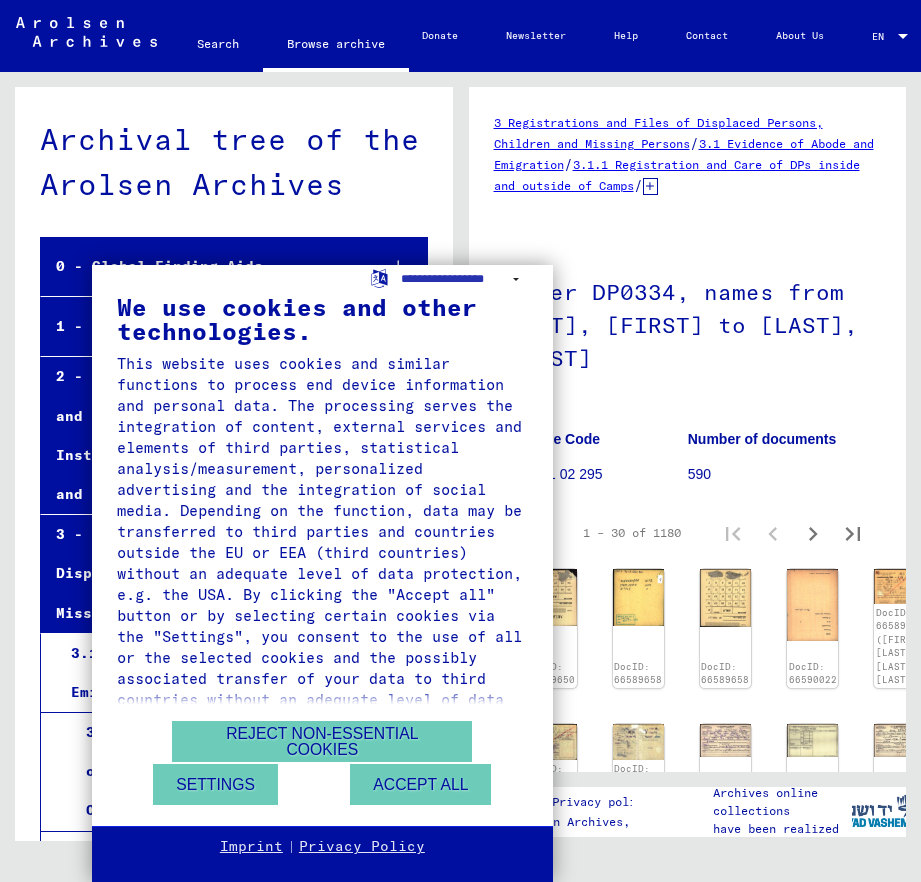 scroll, scrollTop: 0, scrollLeft: 0, axis: both 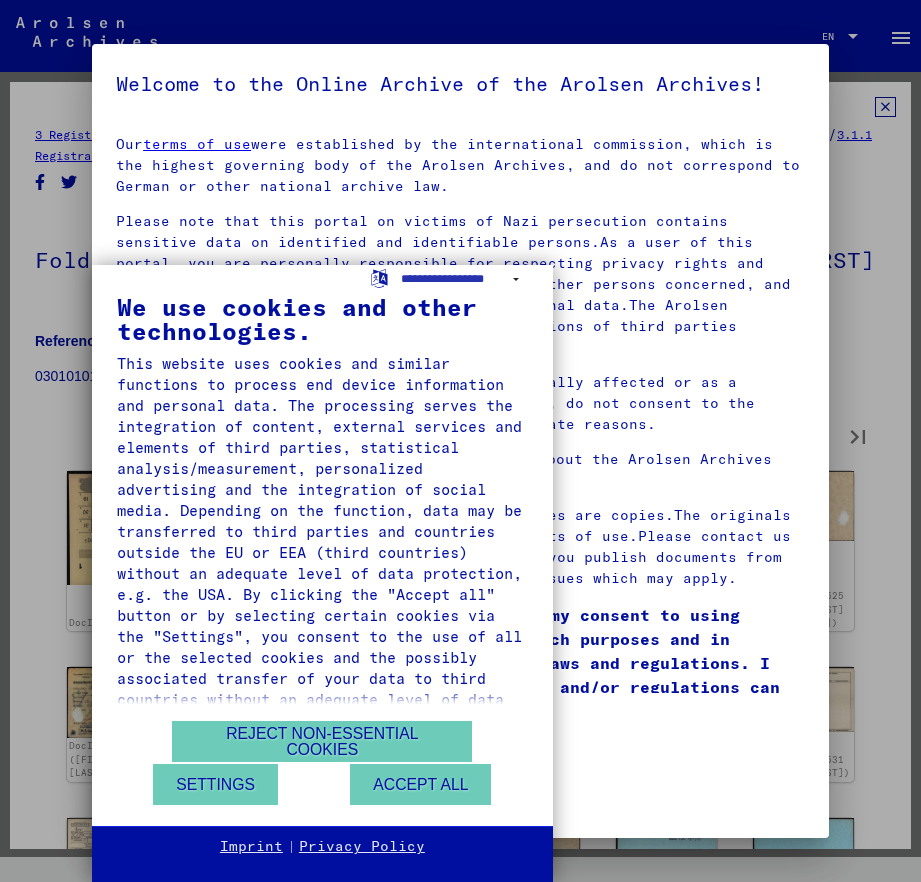 type on "*" 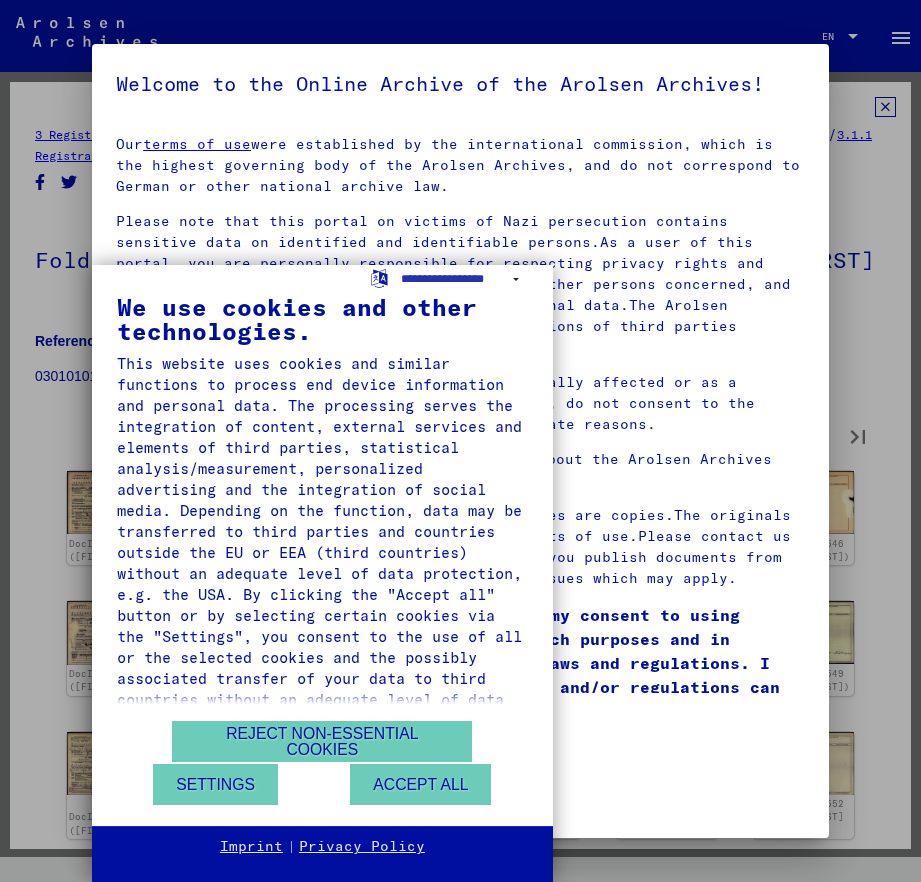 type on "*" 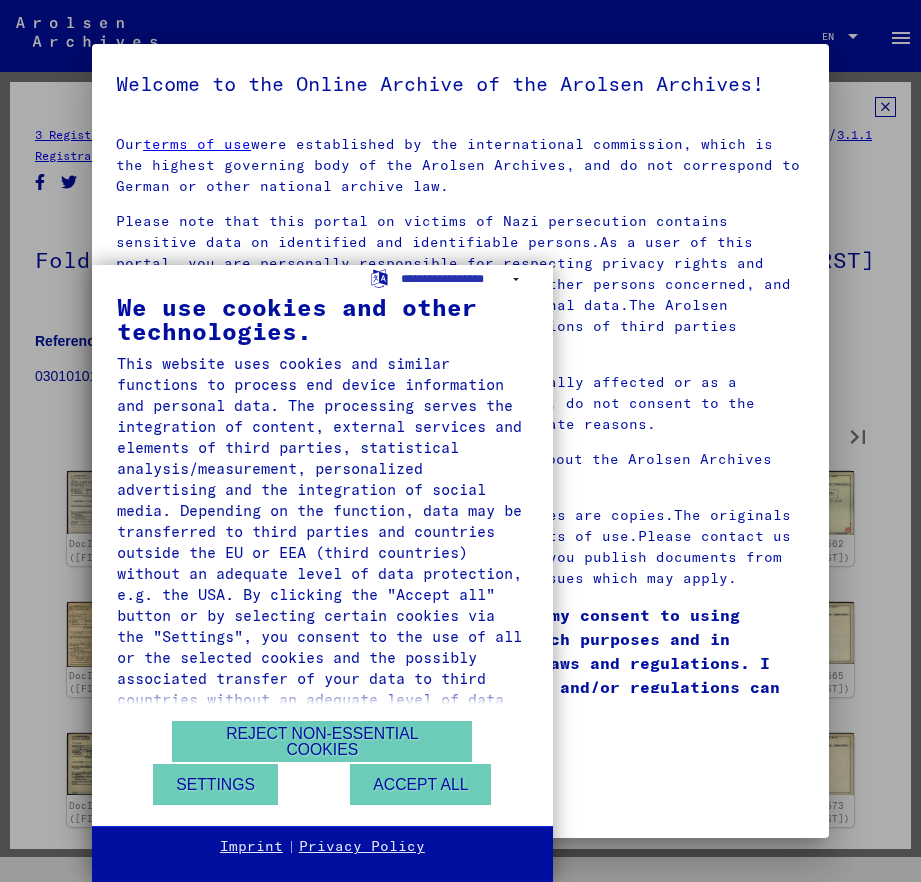 type on "*" 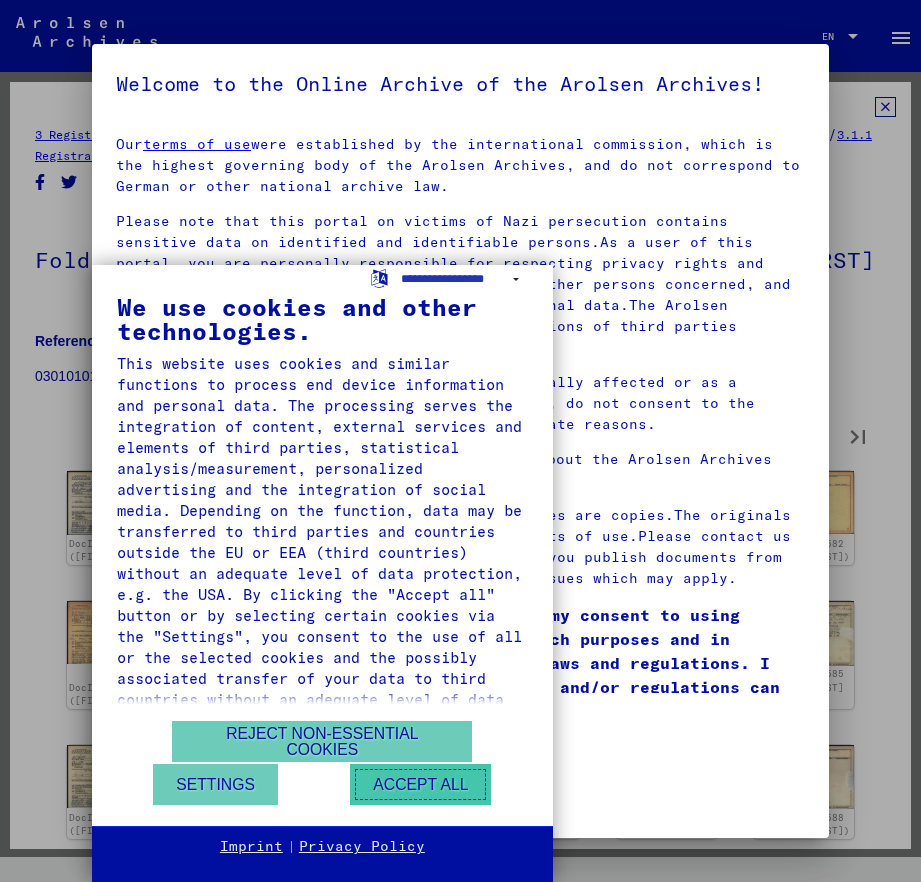 click on "Accept all" at bounding box center (420, 784) 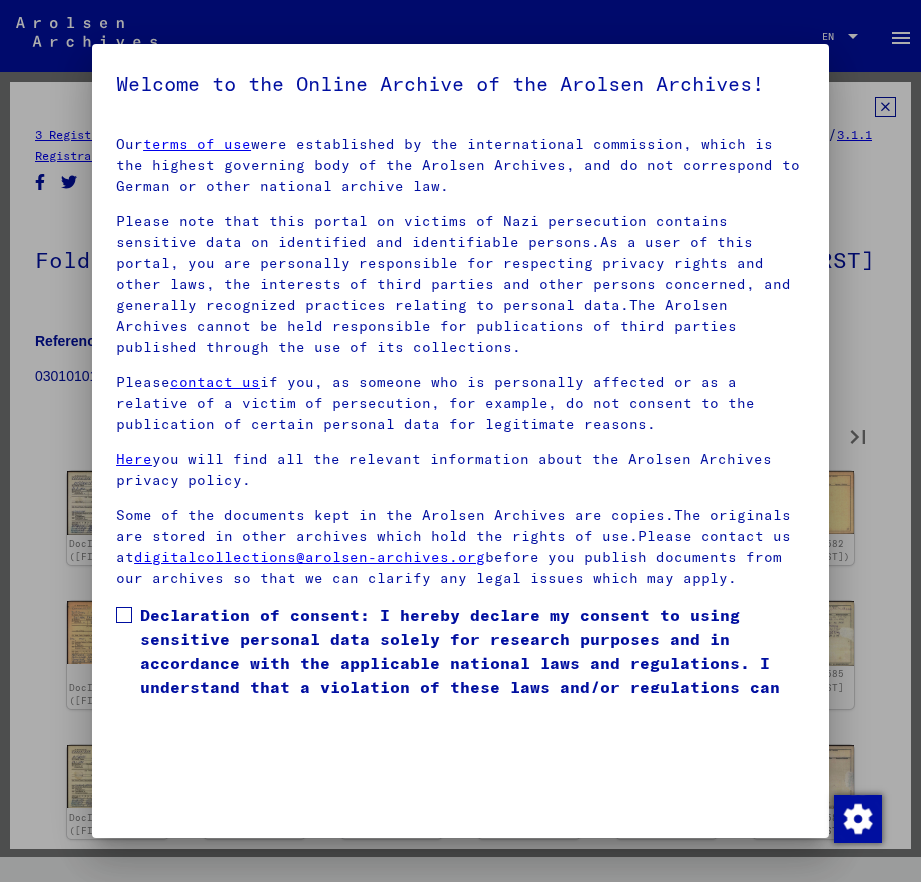 click on "Declaration of consent: I hereby declare my consent to using sensitive personal data solely for research purposes and in accordance with the applicable national laws and regulations. I understand that a violation of these laws and/or regulations can result in criminal proceedings." at bounding box center [472, 663] 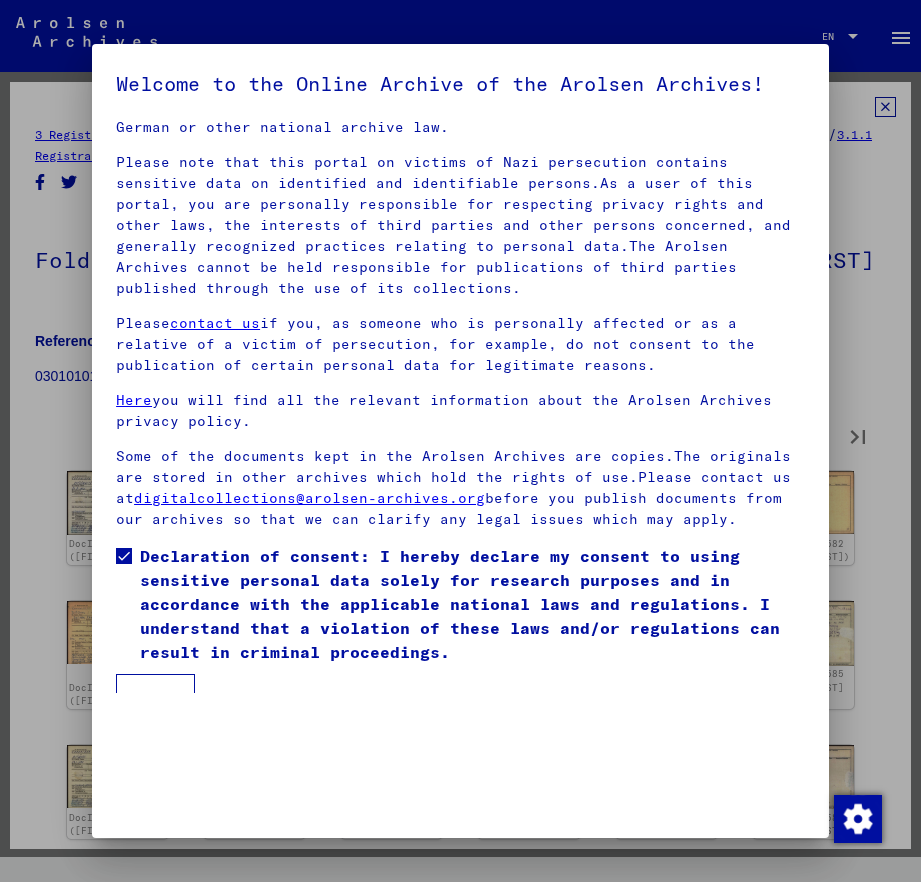 scroll, scrollTop: 88, scrollLeft: 0, axis: vertical 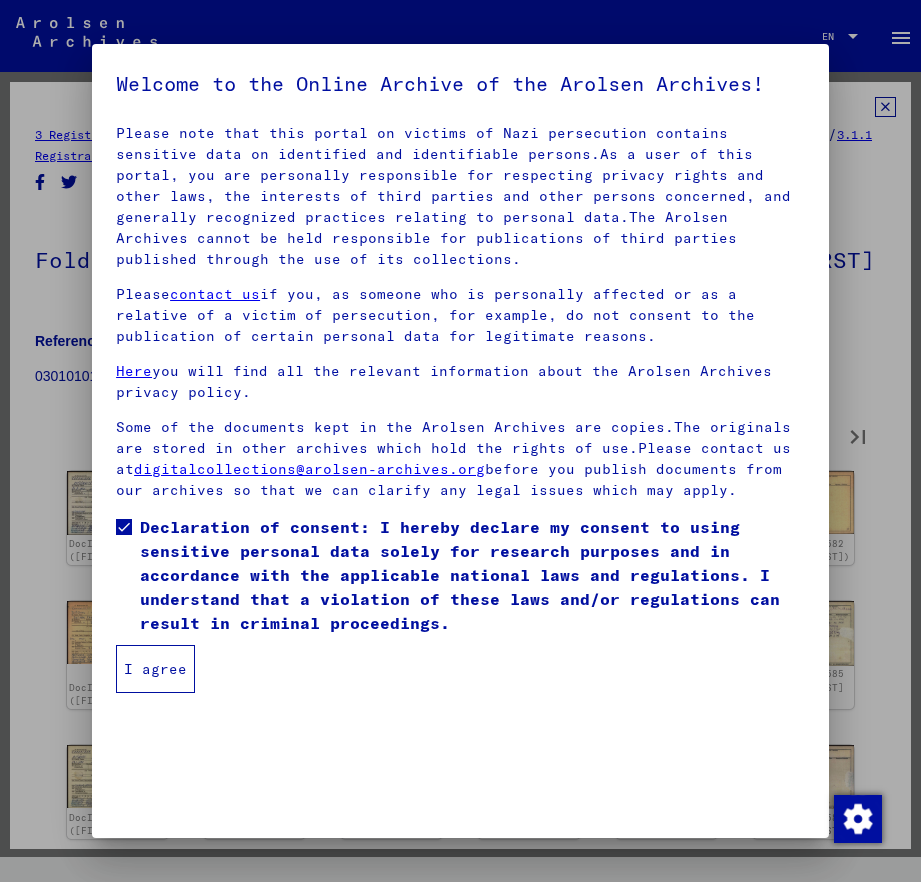 click on "I agree" at bounding box center (155, 669) 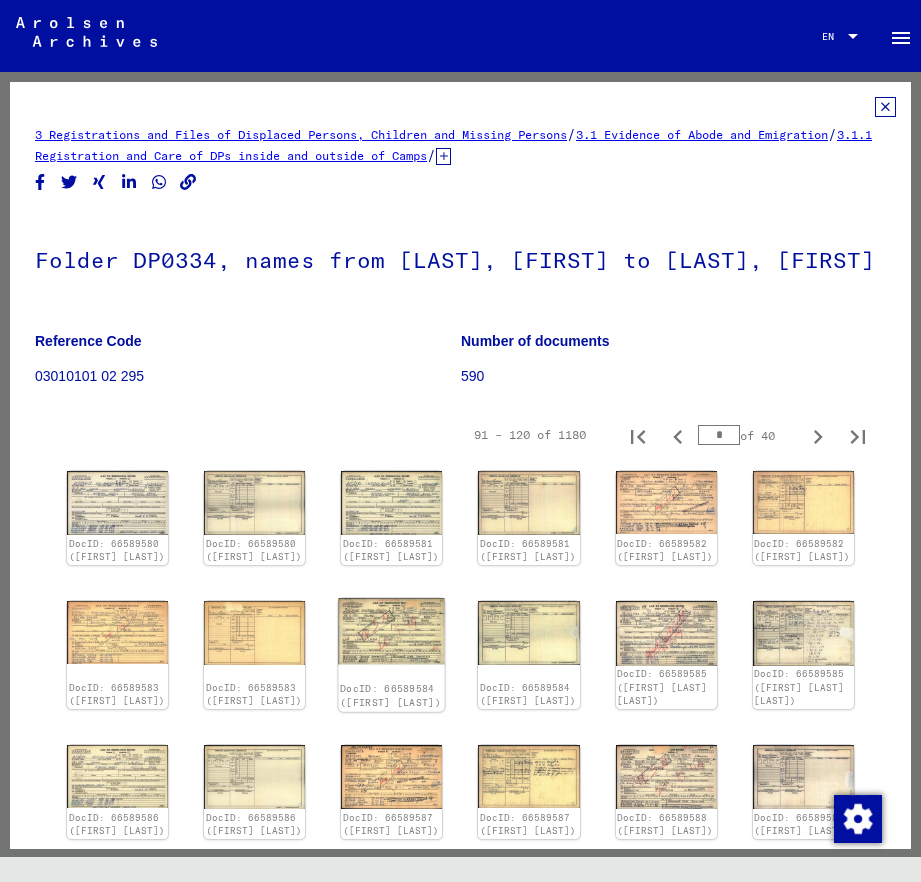 type on "*" 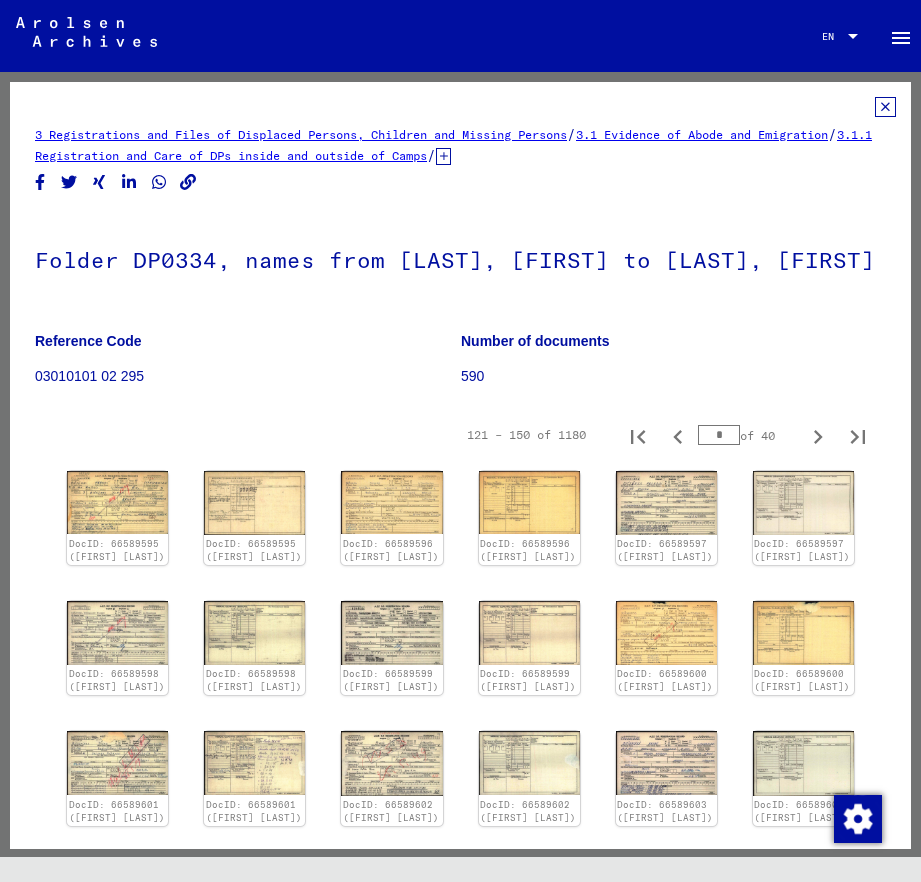 type on "*" 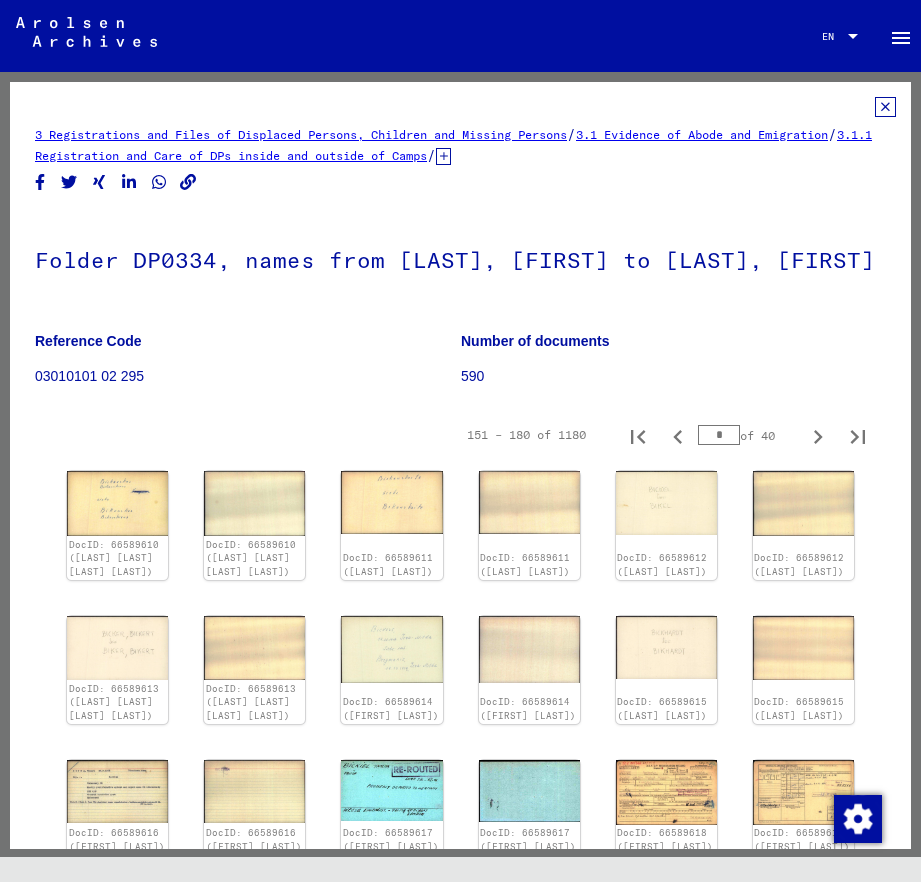 type on "*" 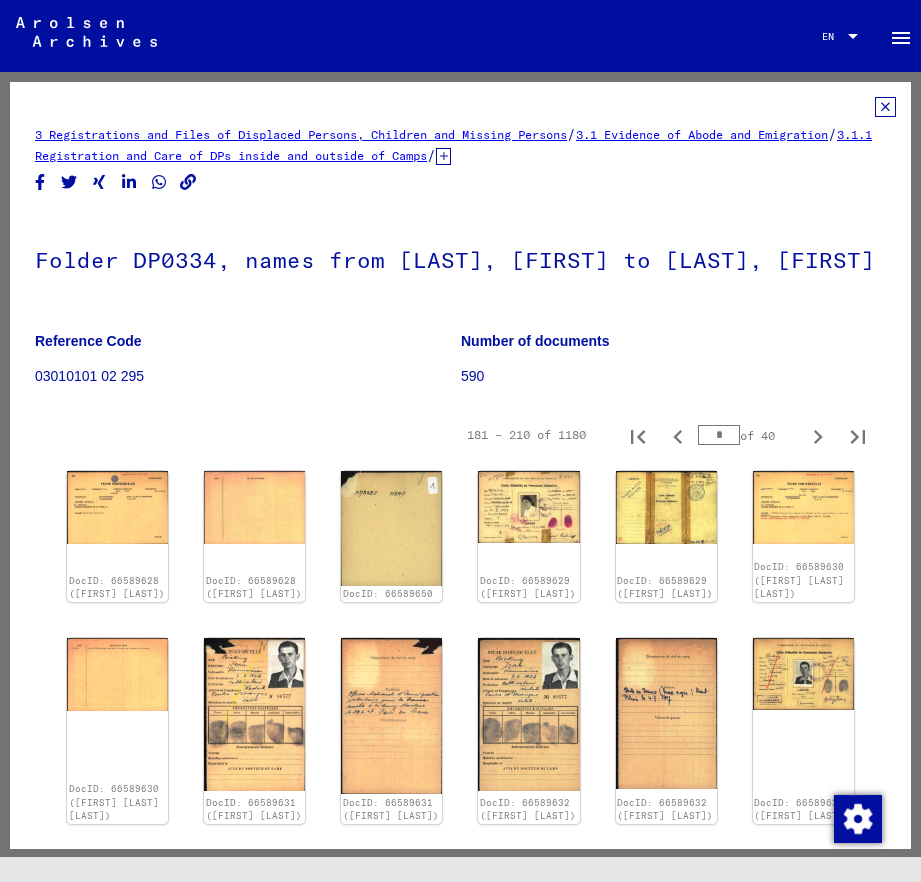 type on "*" 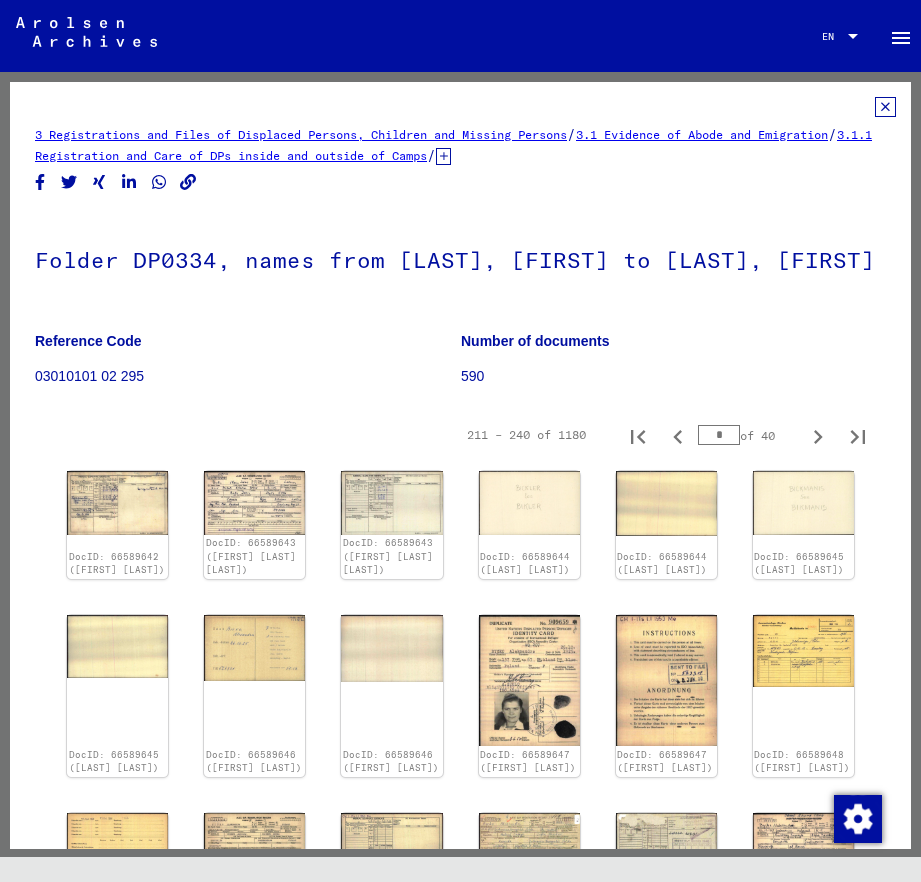 type on "*" 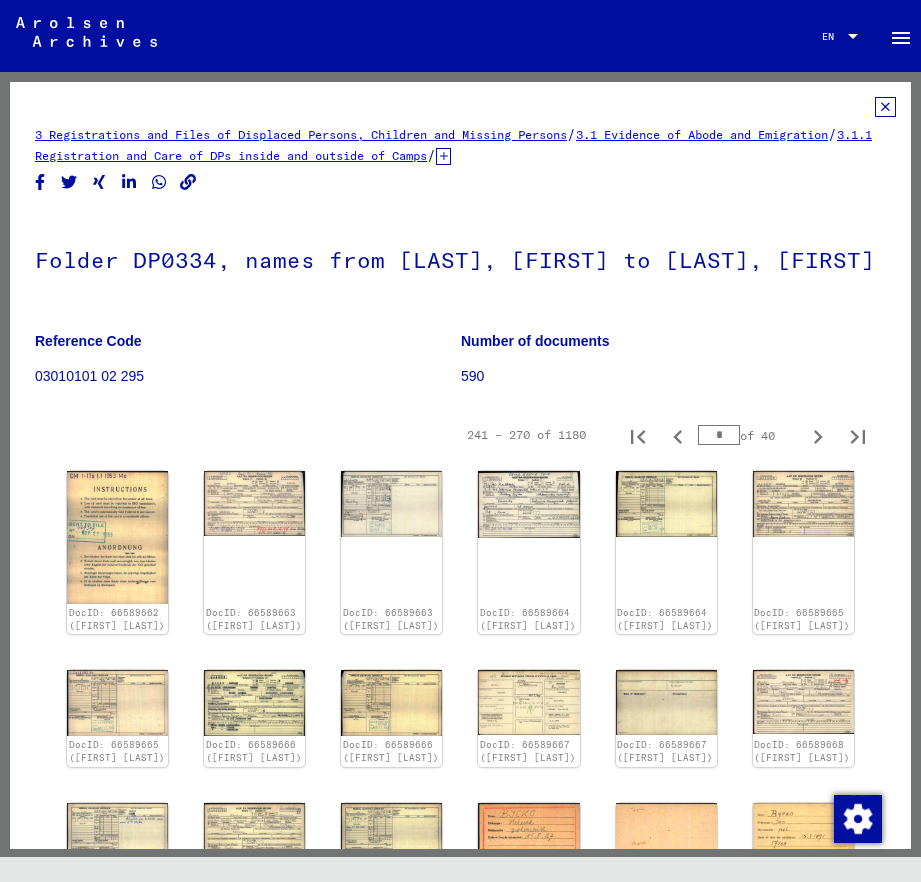 type on "**" 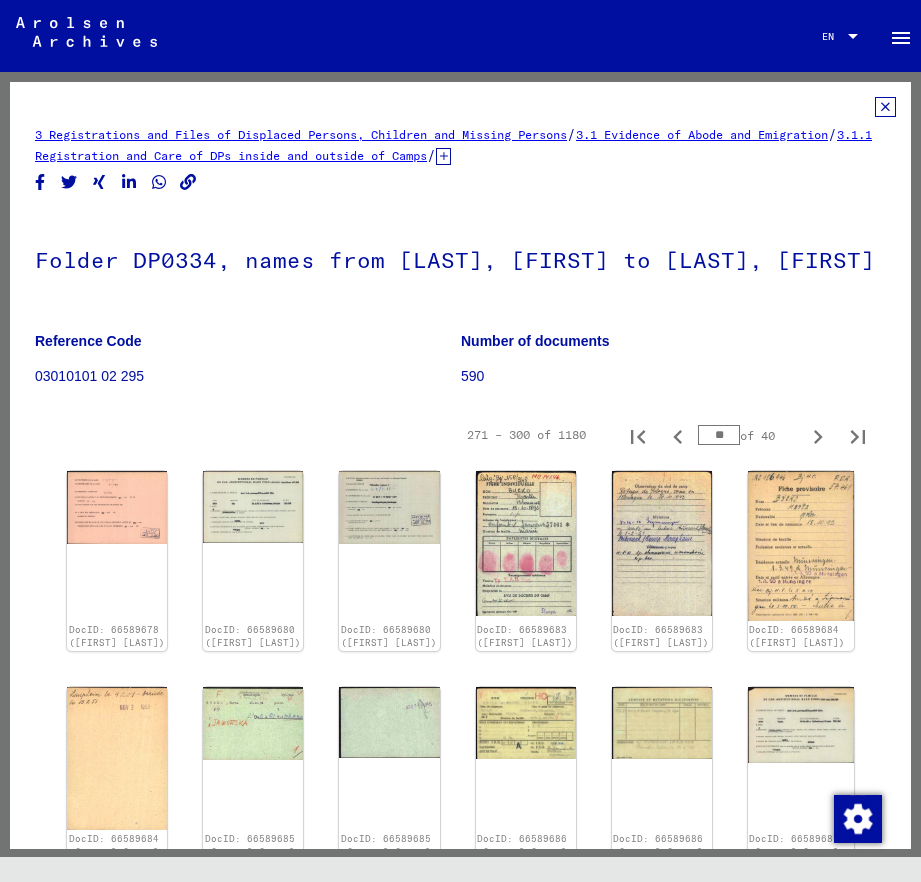 type on "**" 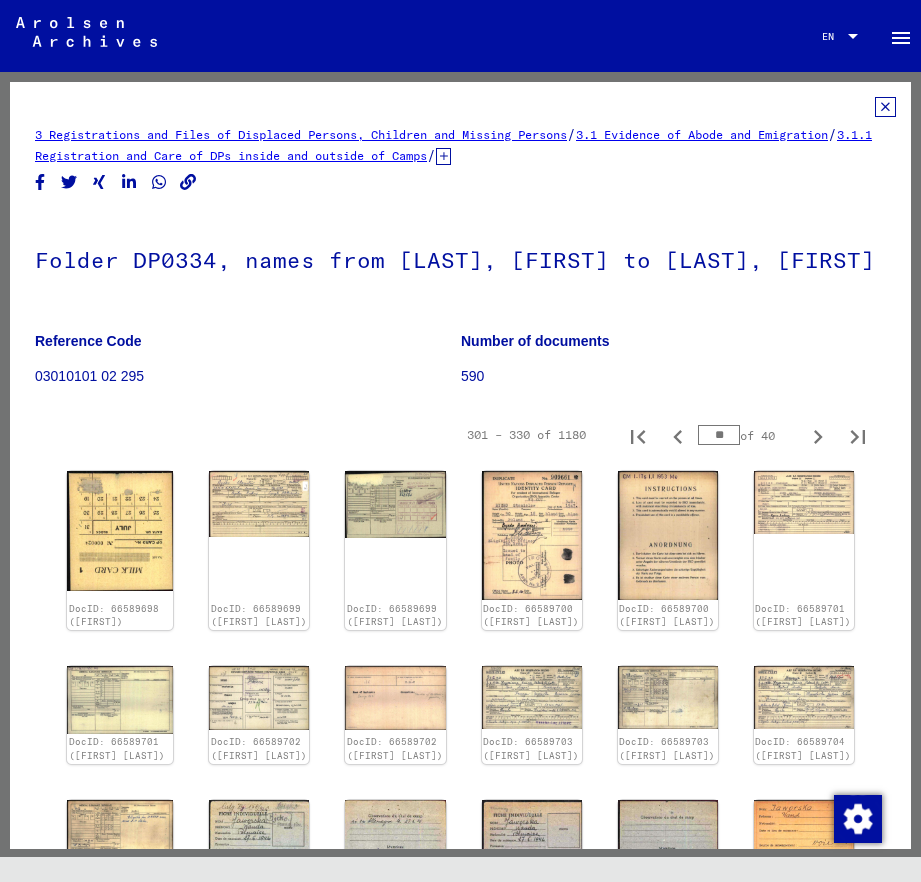 type on "**" 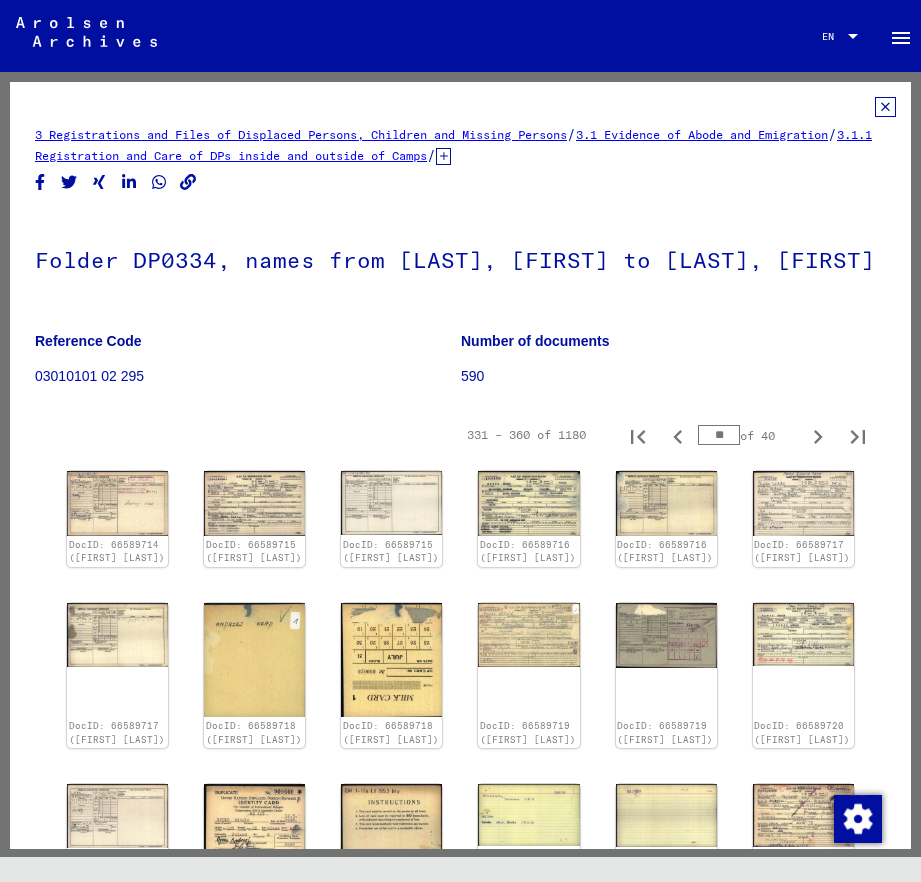 type on "**" 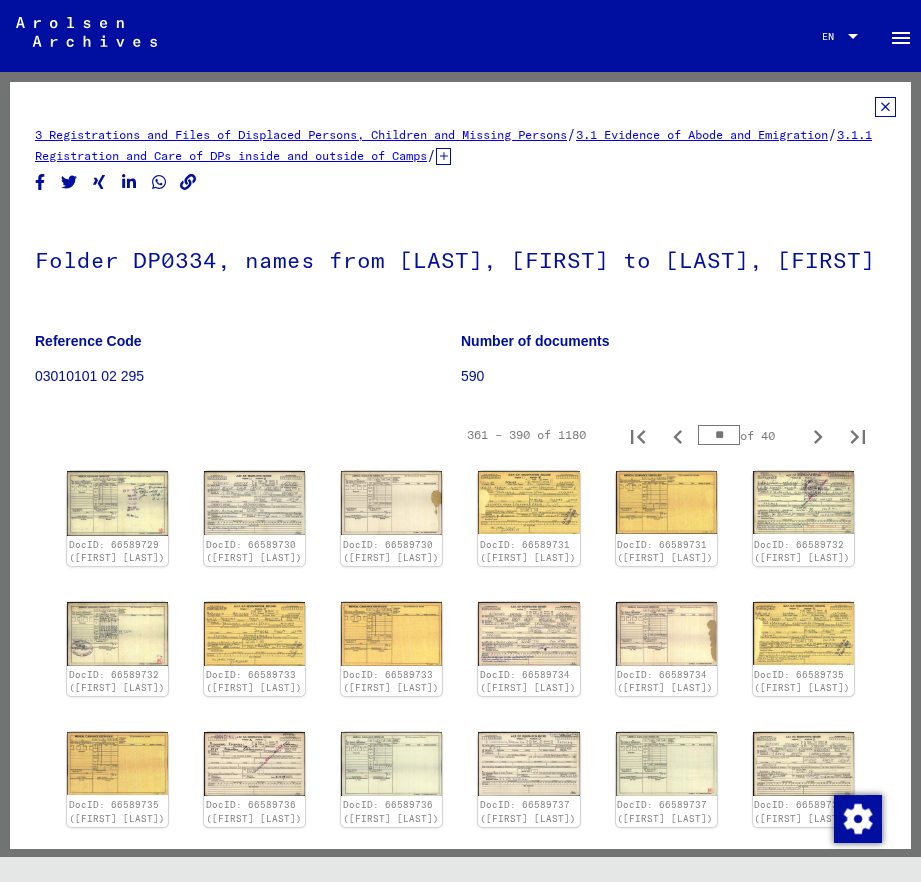 type on "**" 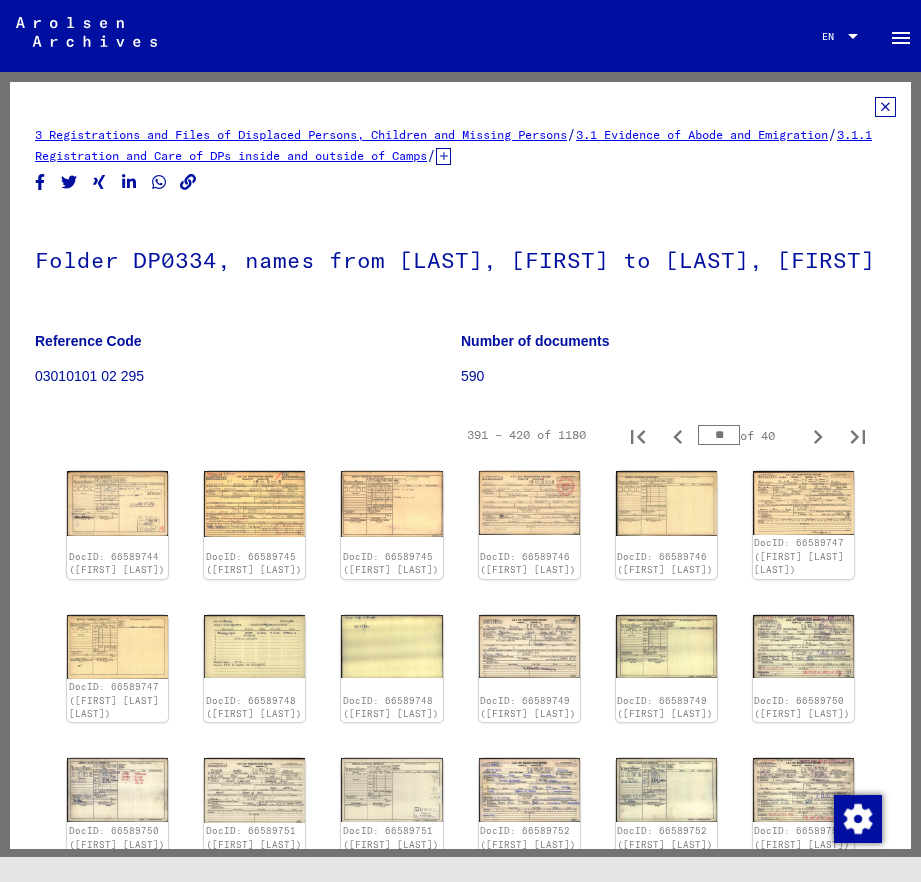 type on "**" 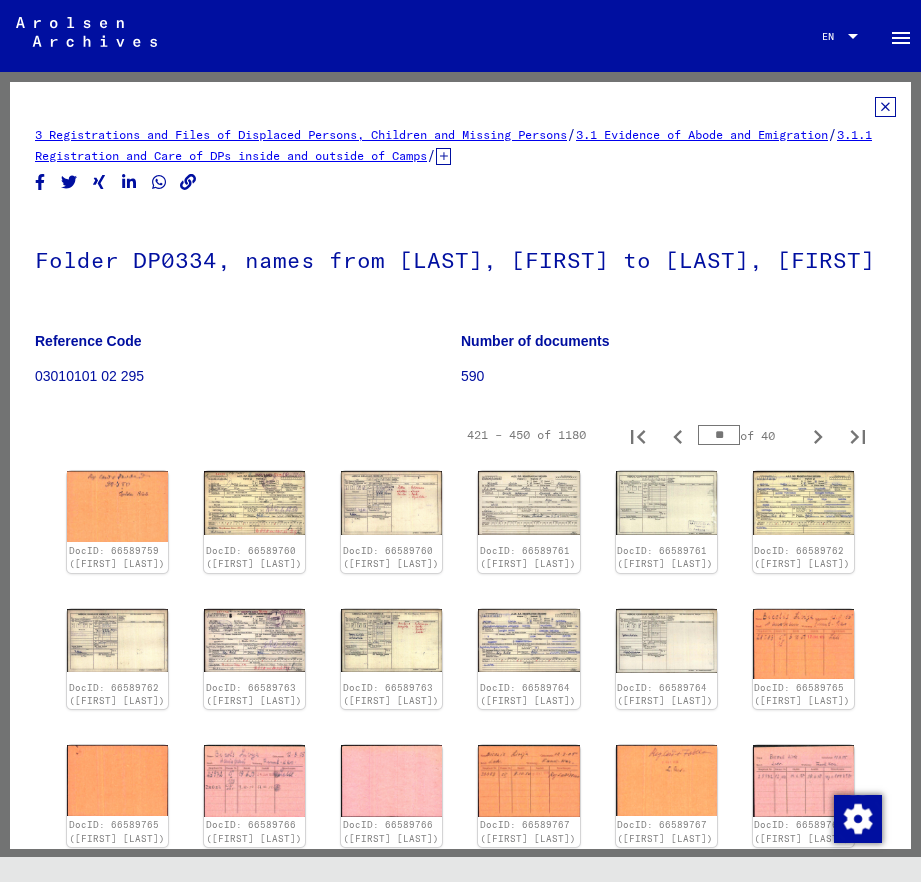type on "**" 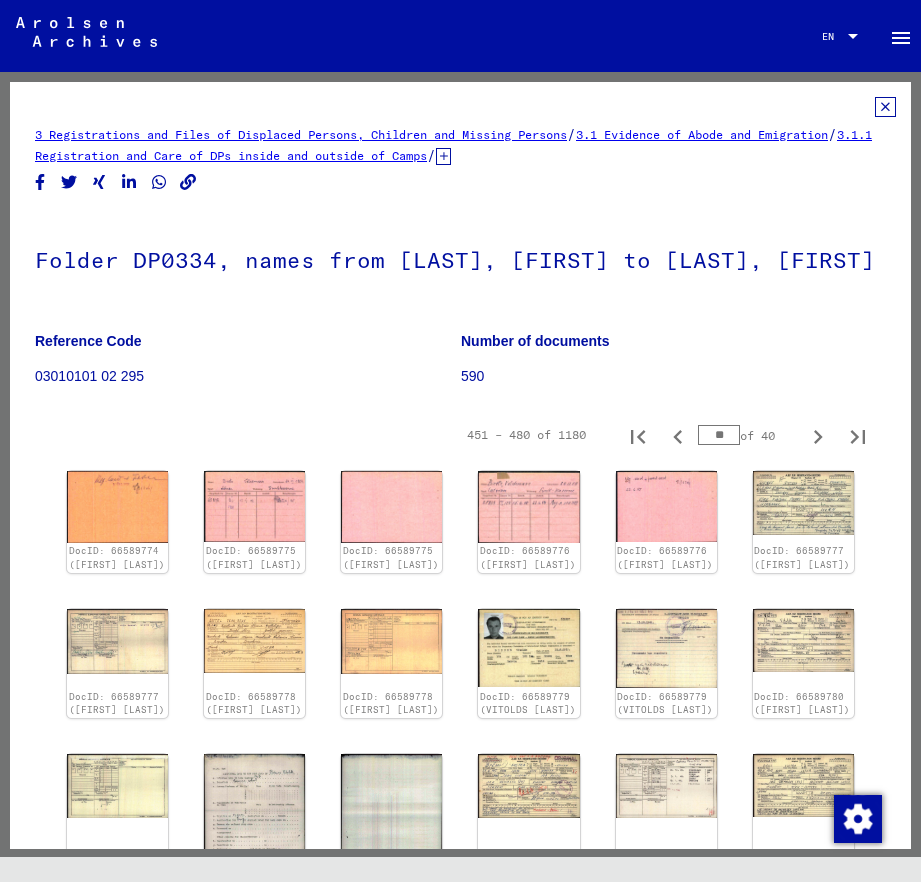 type on "**" 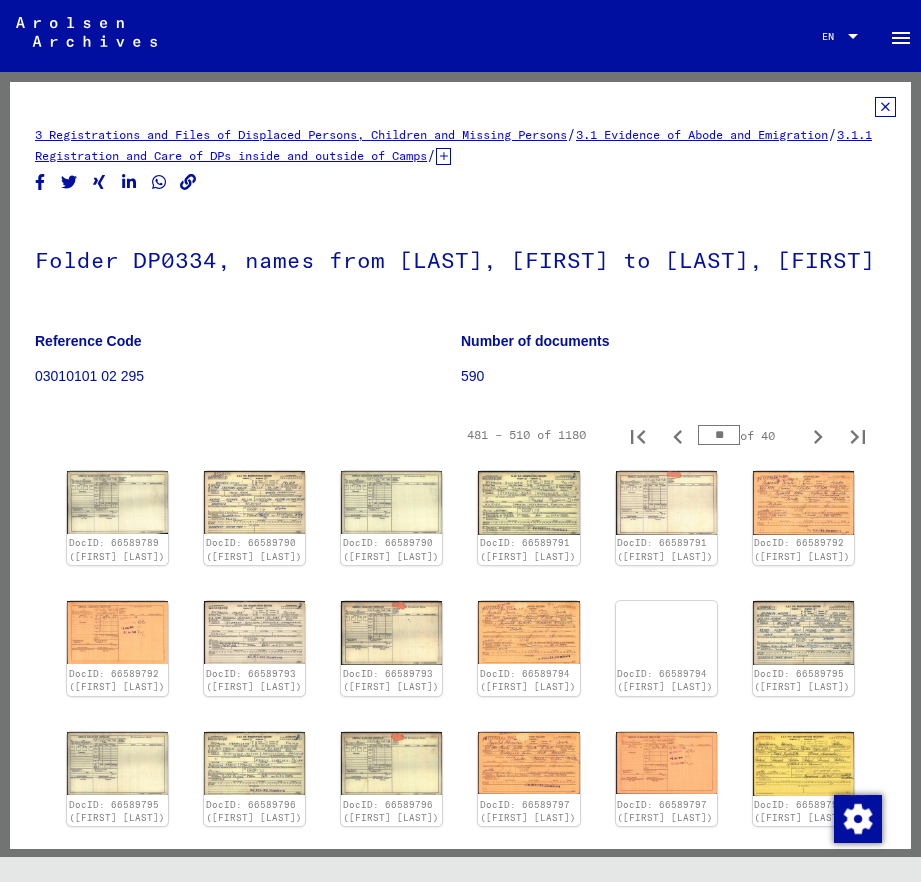 type on "**" 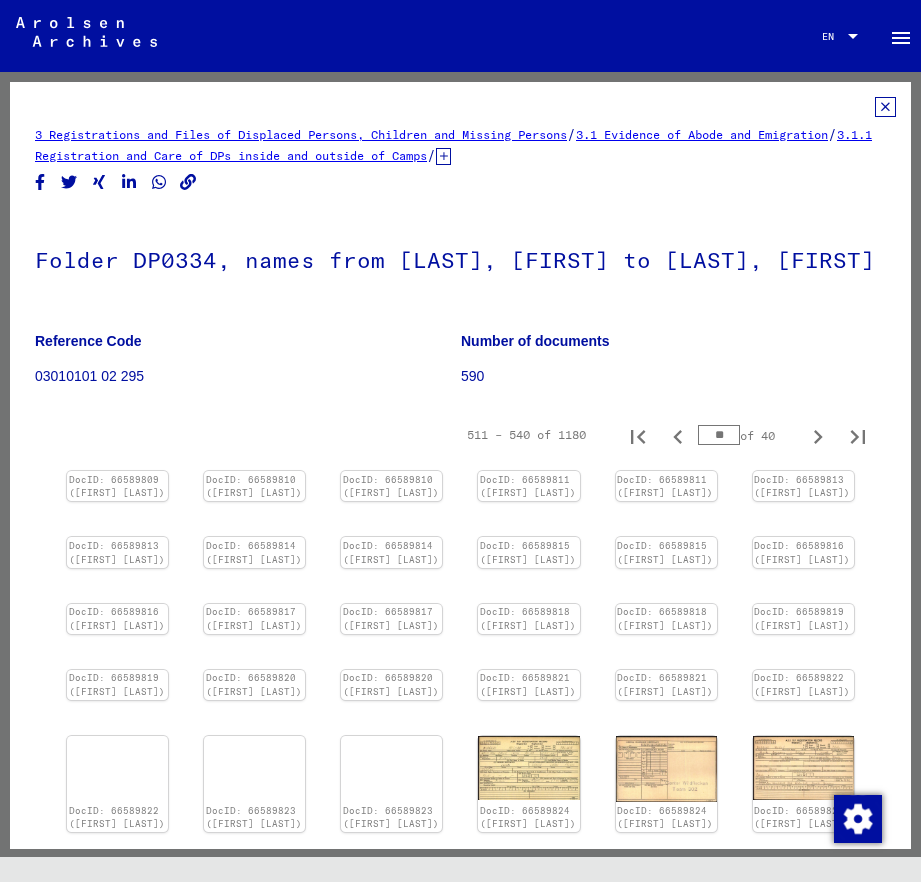 type on "**" 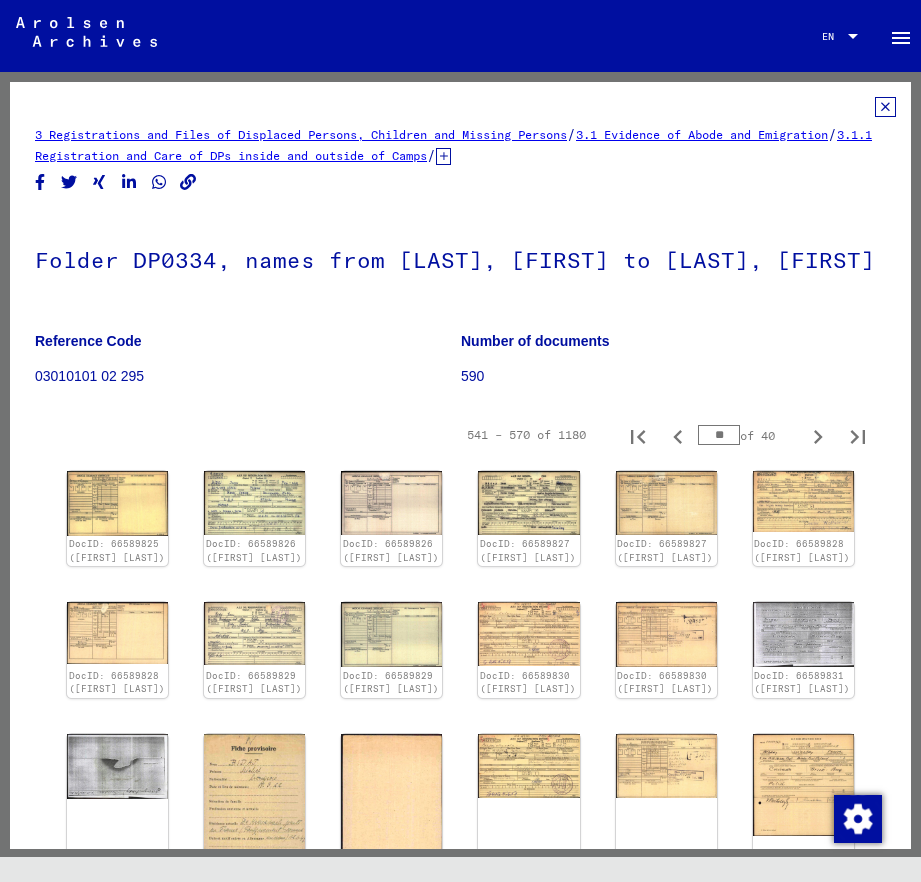 type on "**" 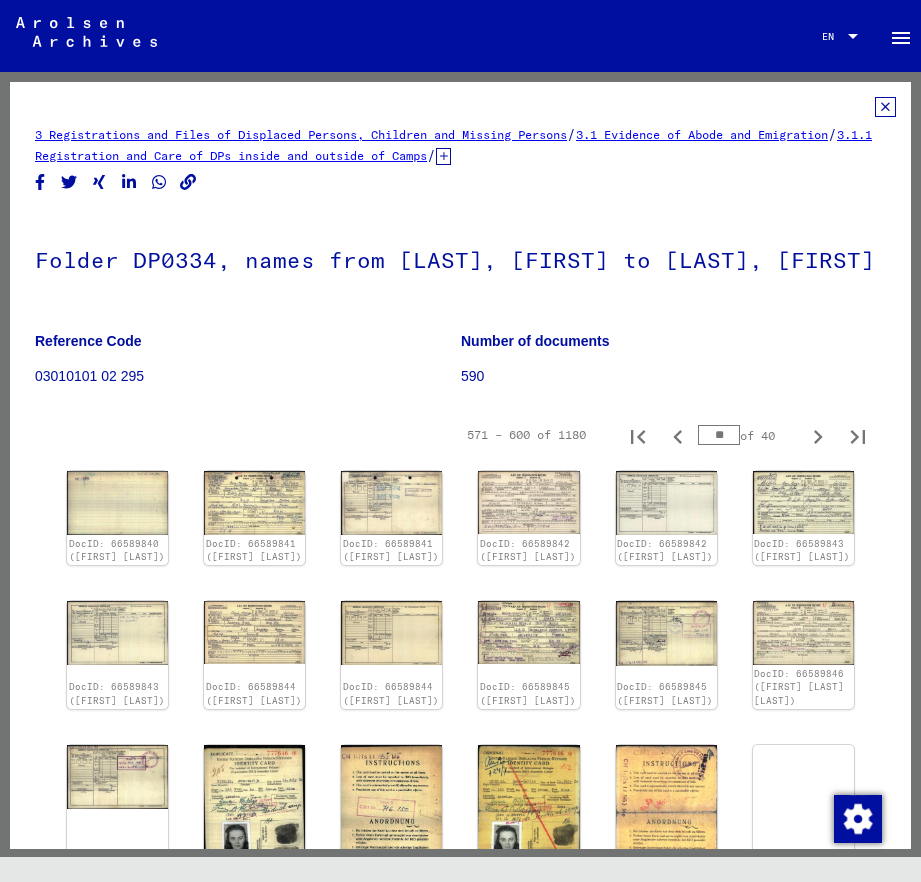 type on "**" 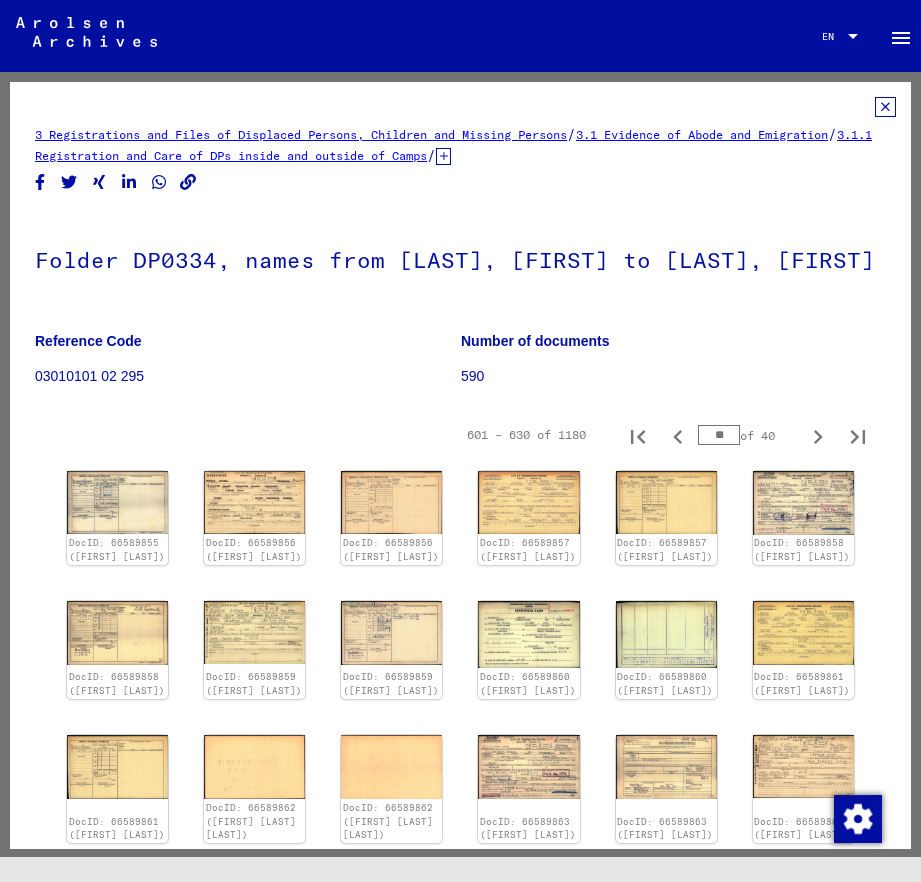type on "**" 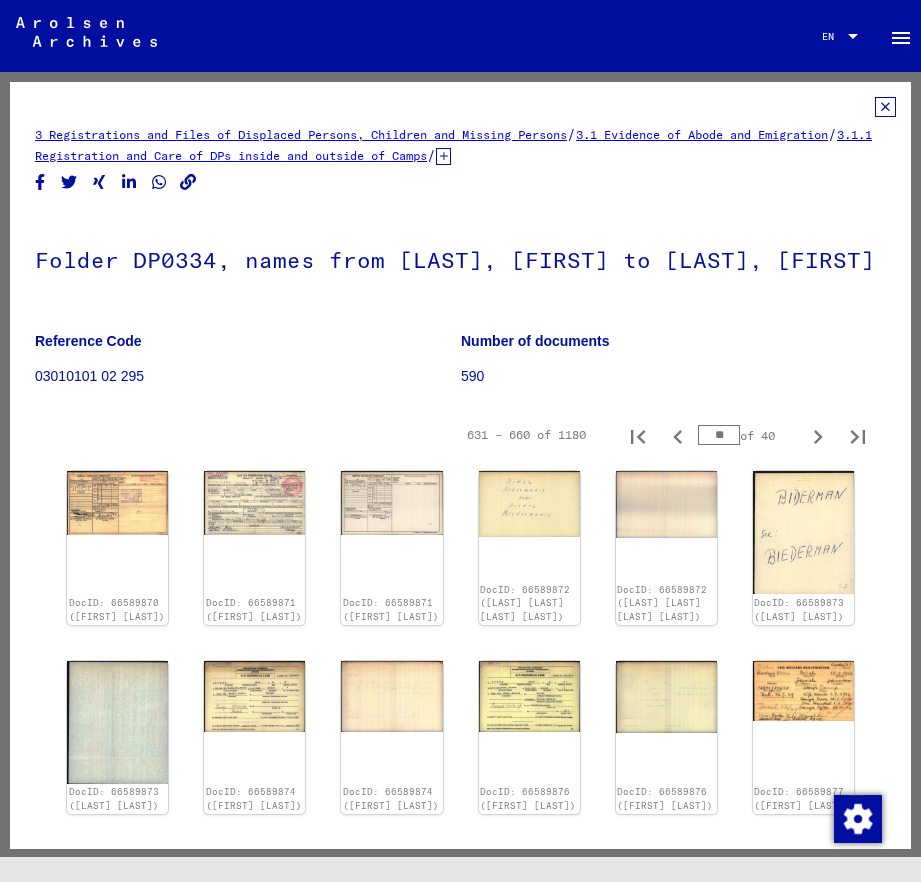 type on "**" 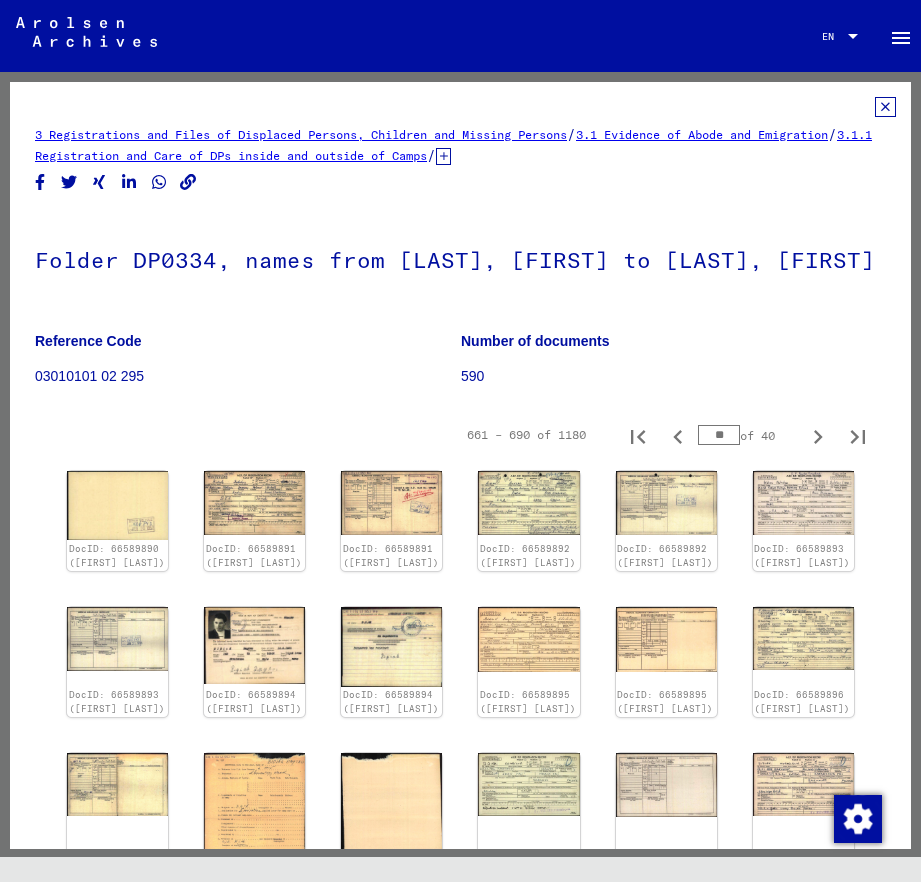 type on "**" 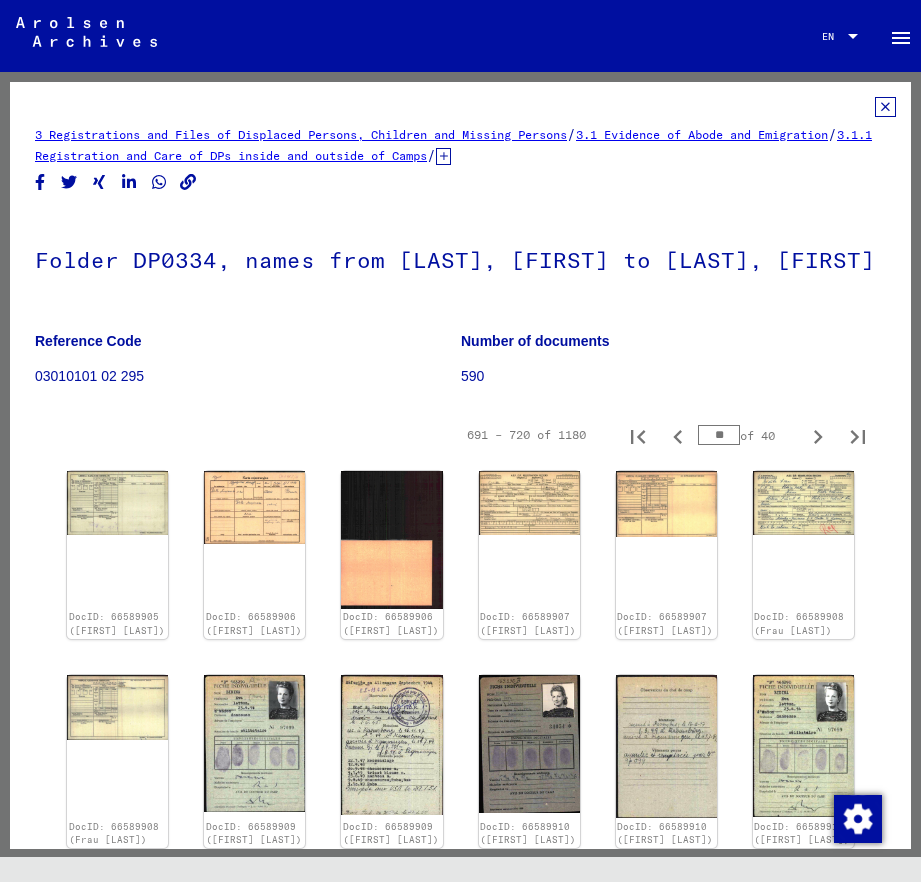 type on "**" 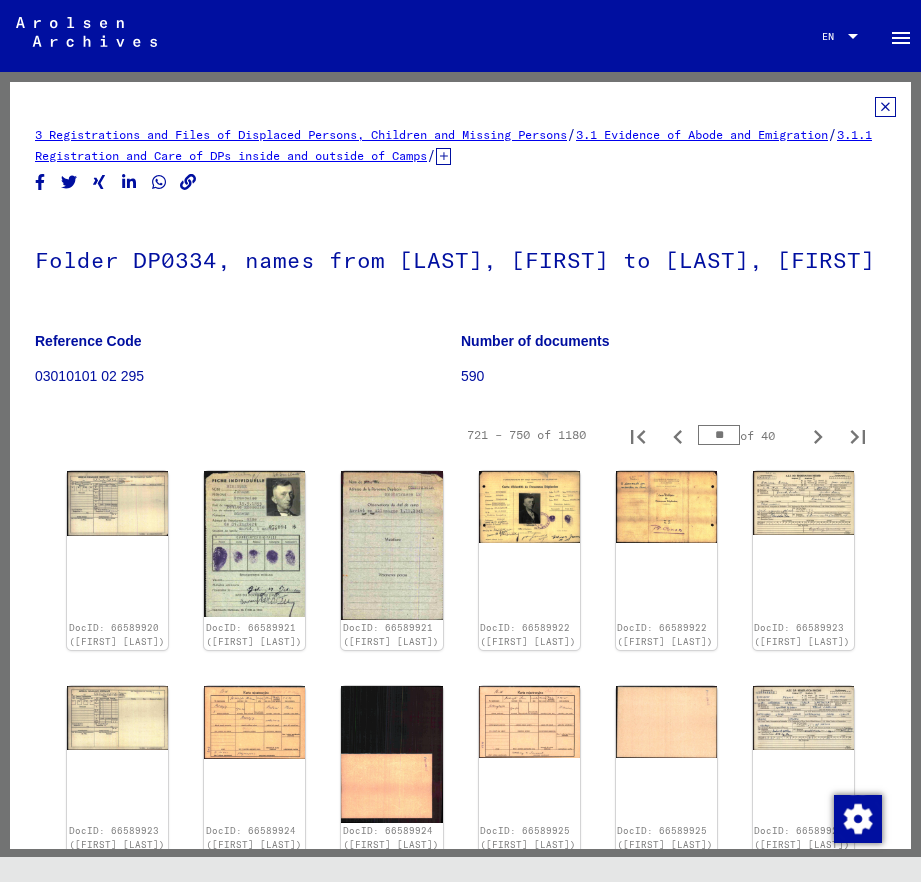 type on "**" 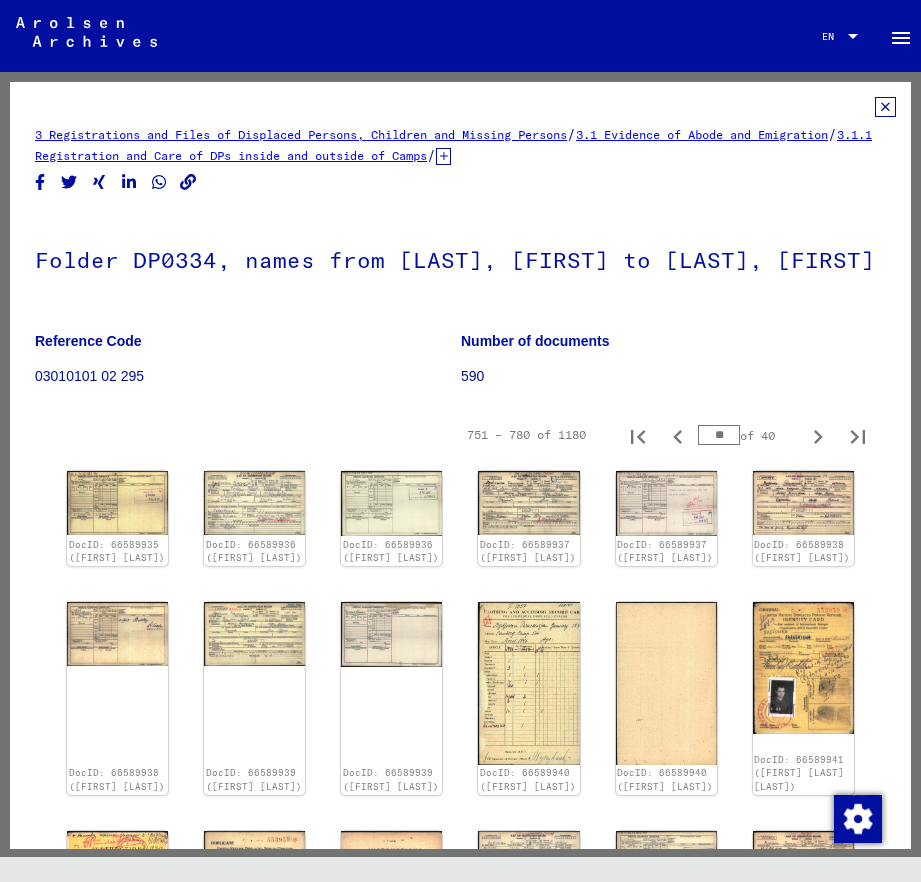 type on "**" 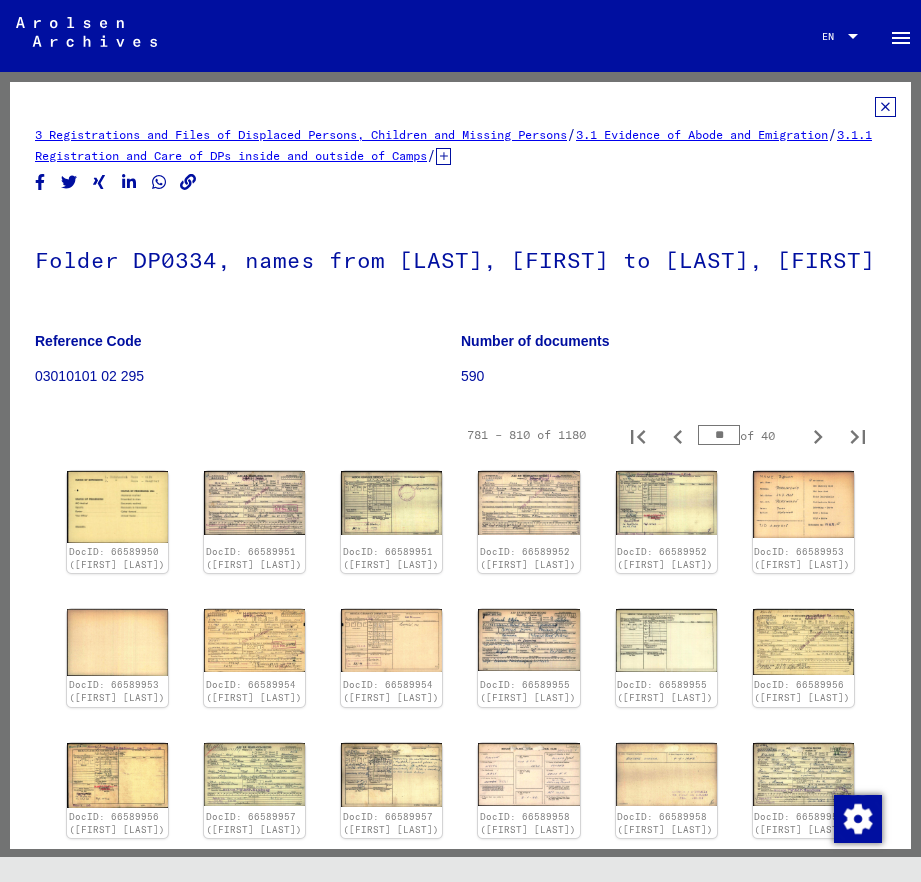 type on "**" 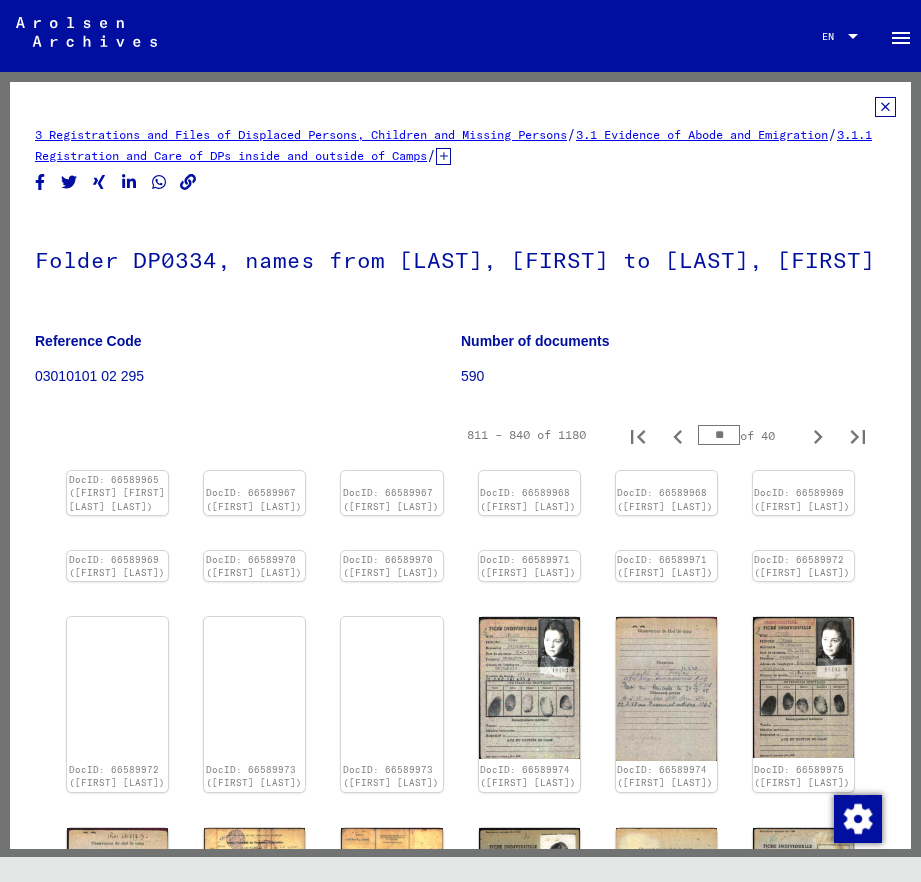 type on "**" 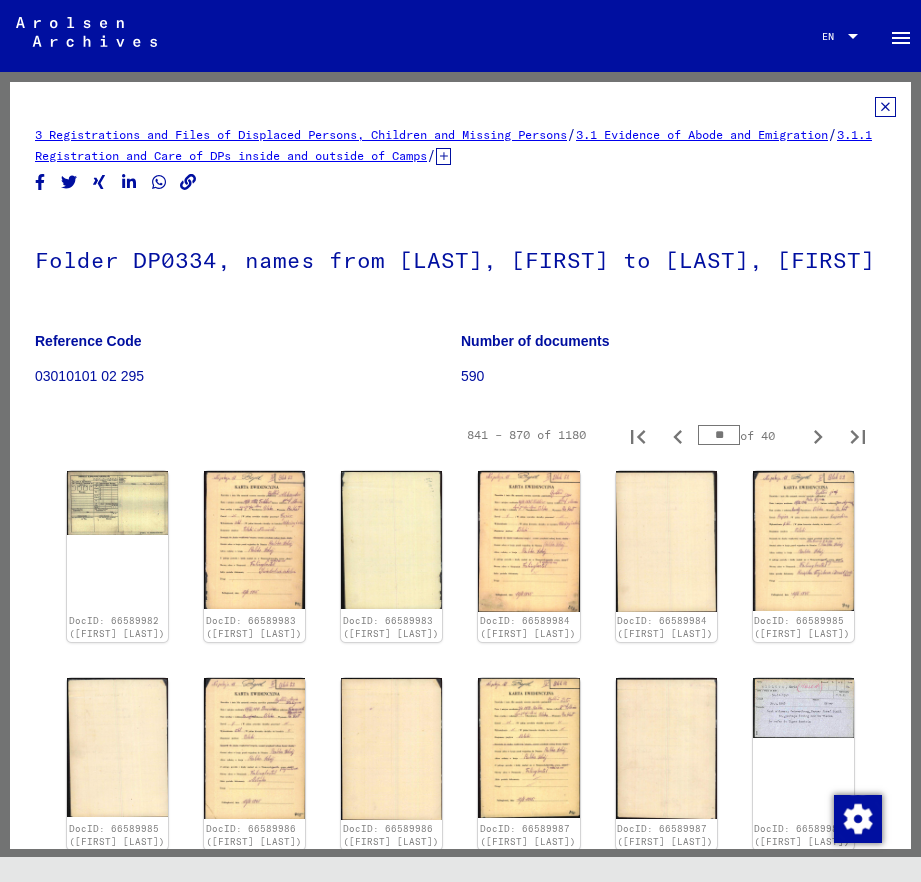 type on "**" 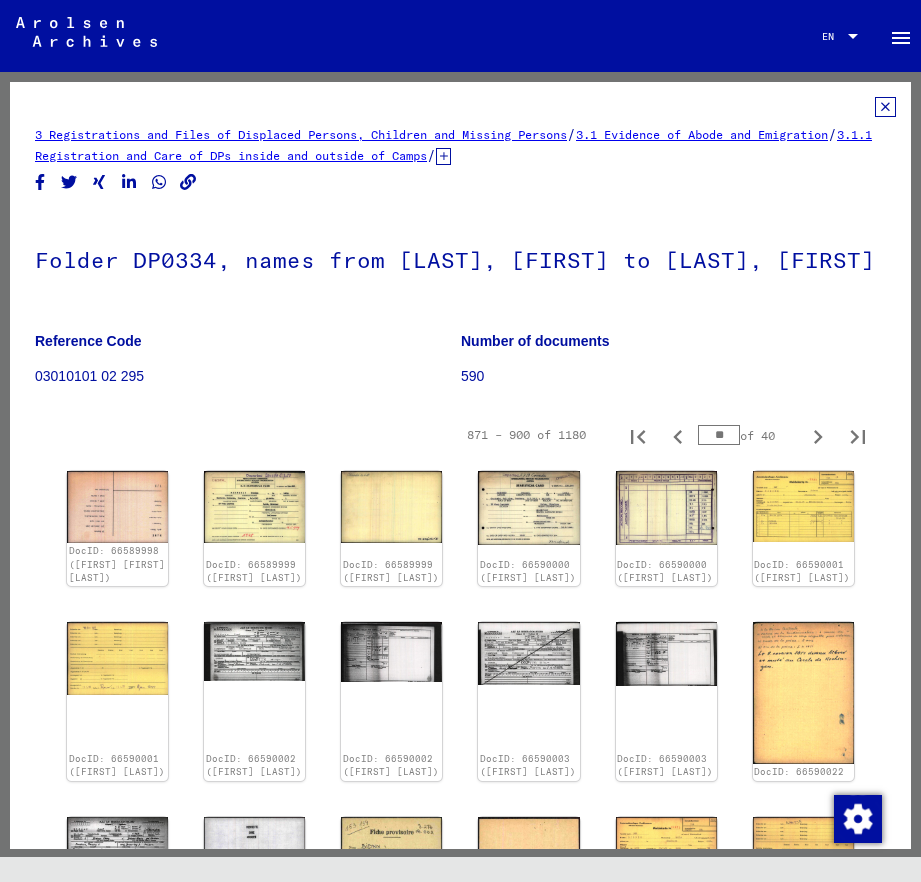 type on "**" 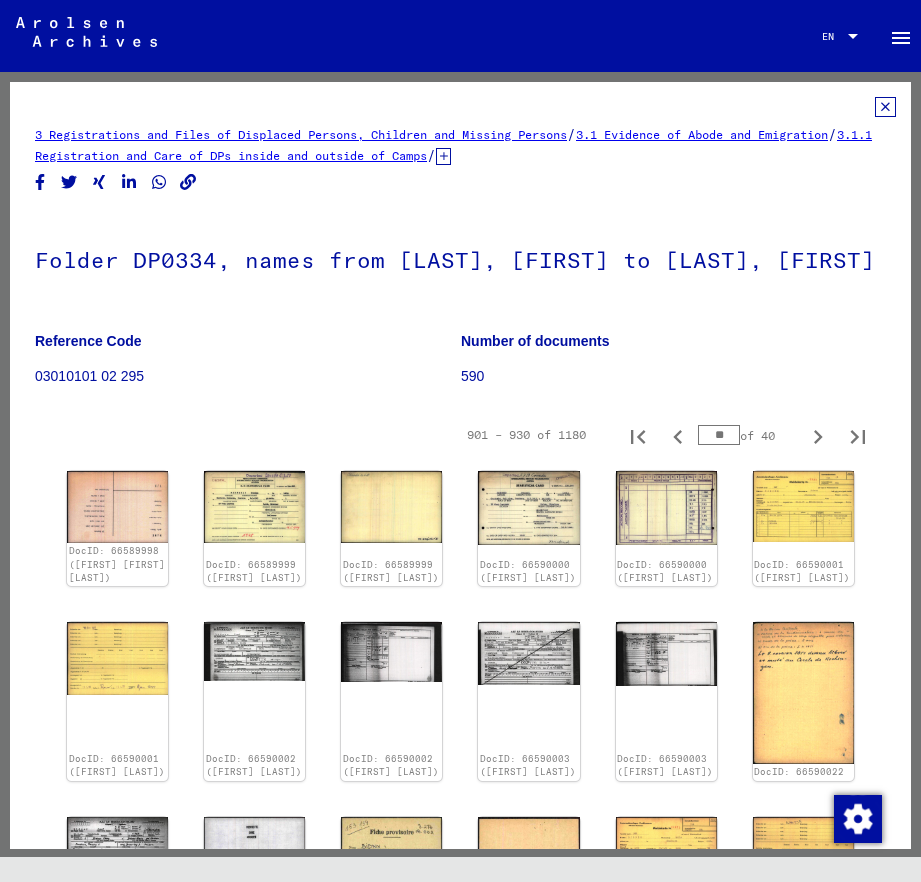 type on "**" 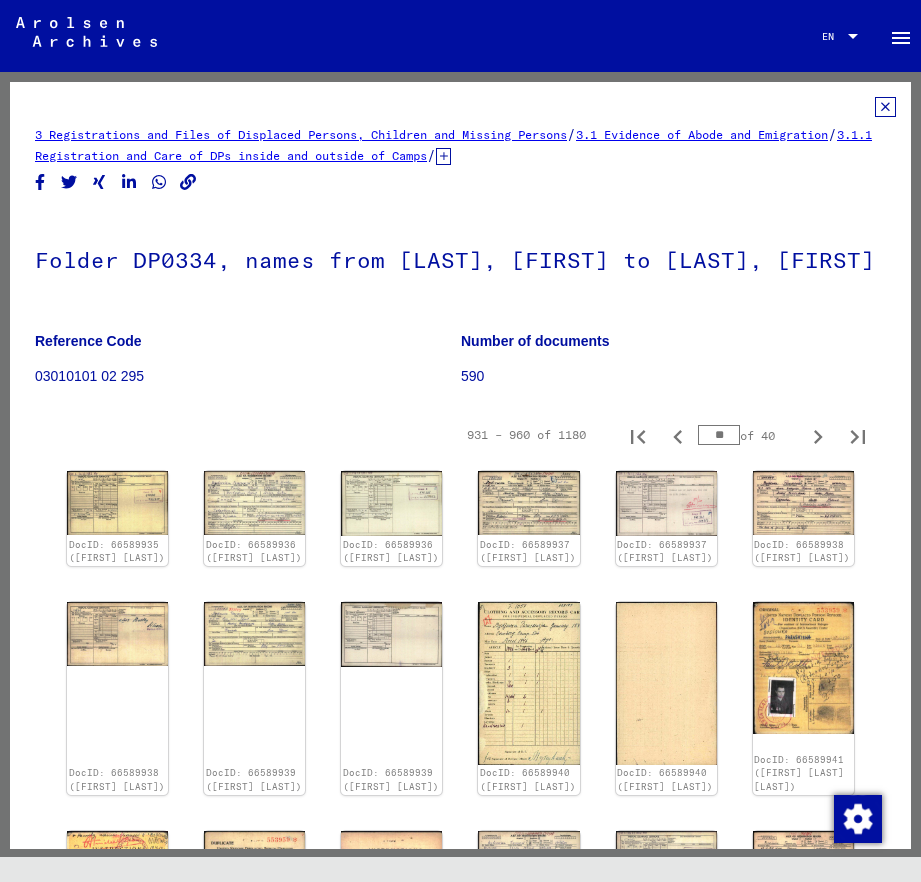 type on "**" 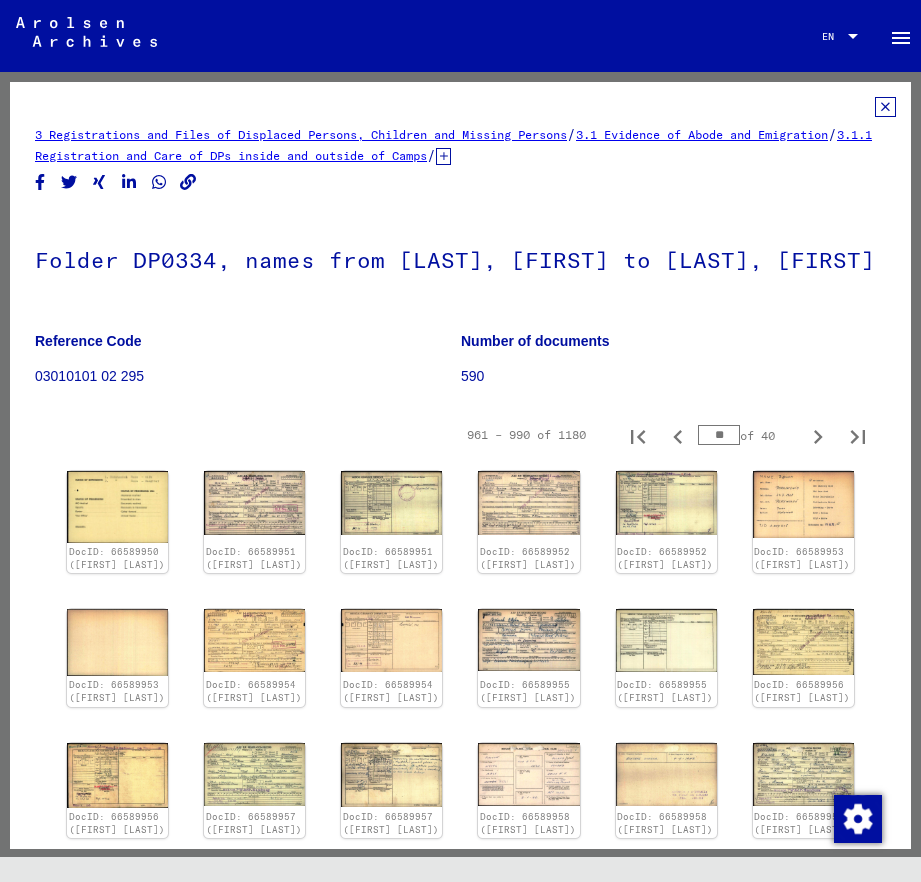 type on "**" 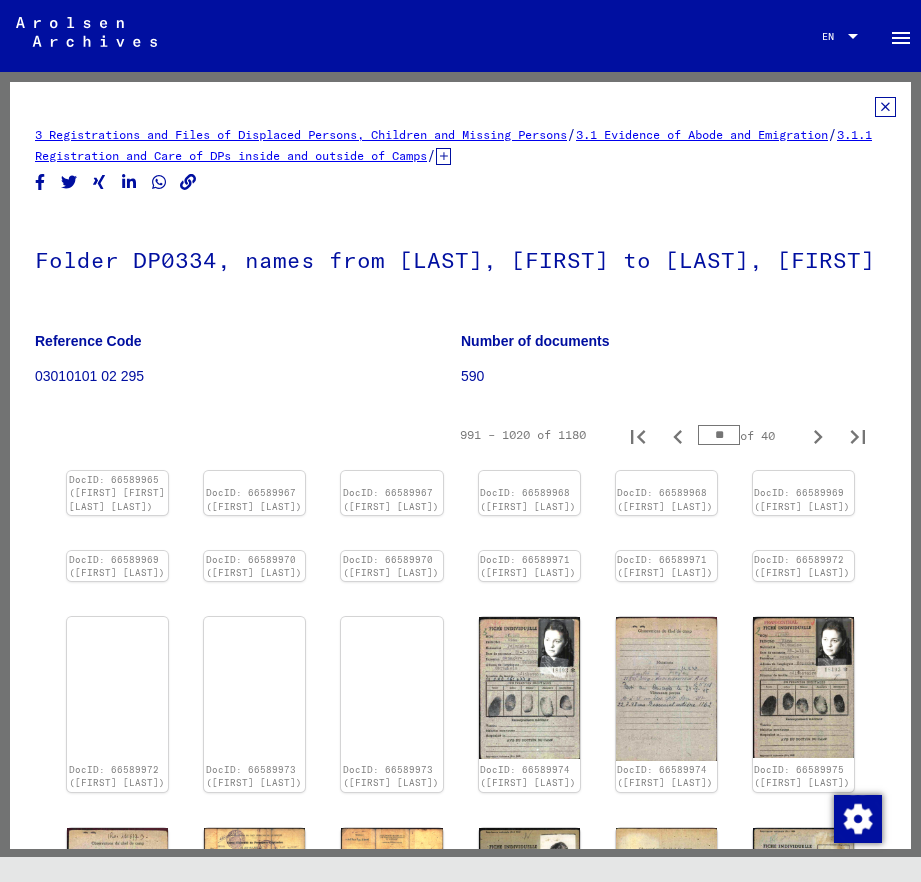type on "**" 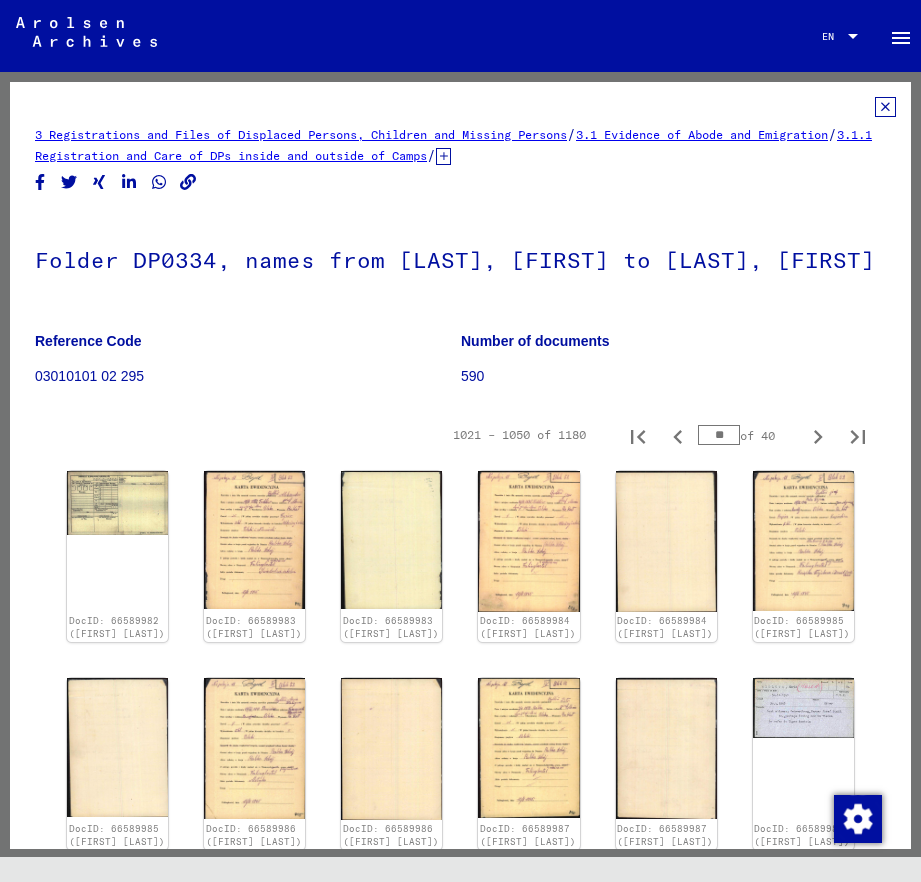 type on "**" 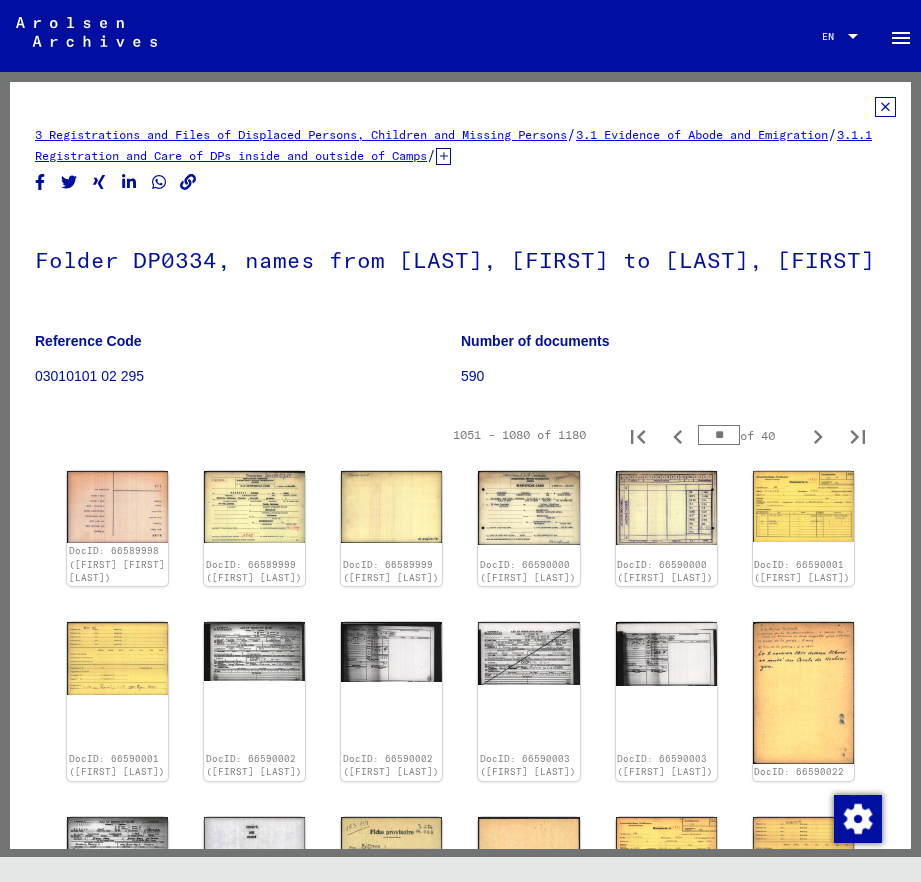 type on "**" 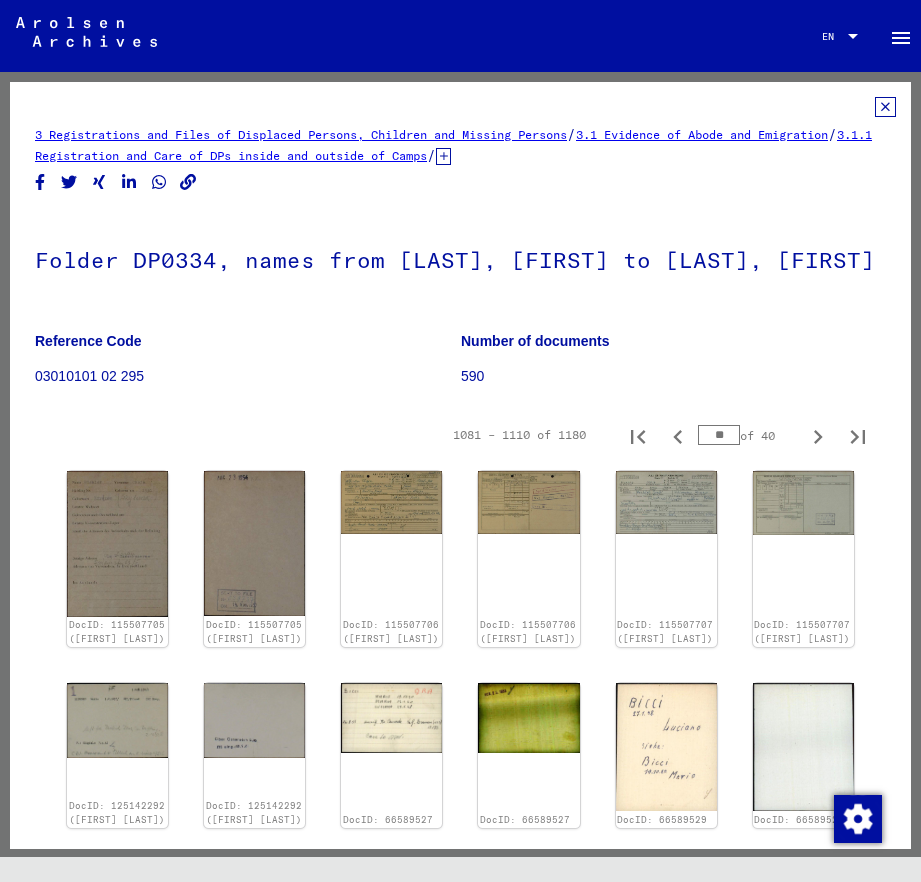 type on "**" 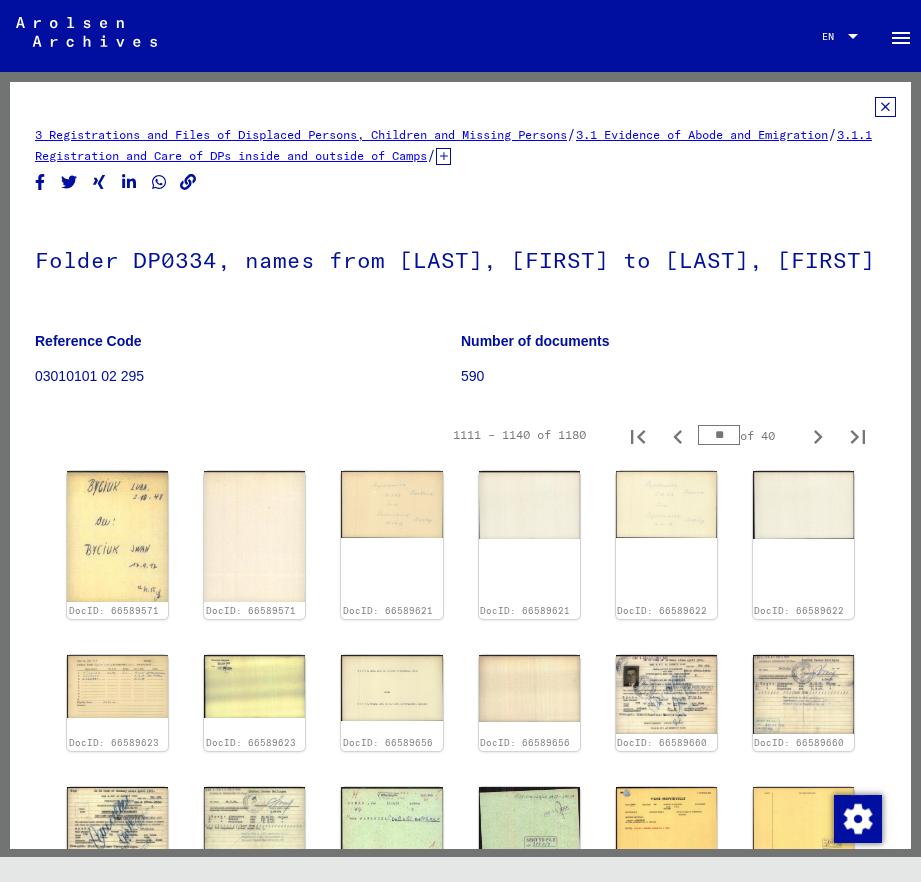 type on "**" 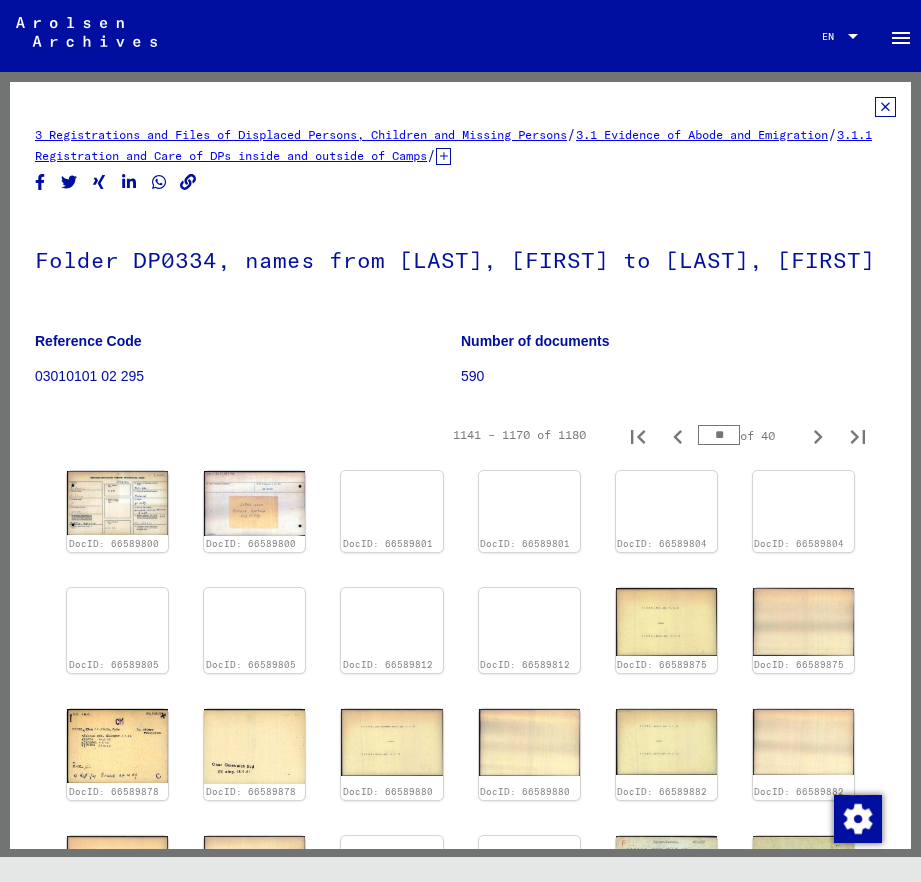 type on "**" 